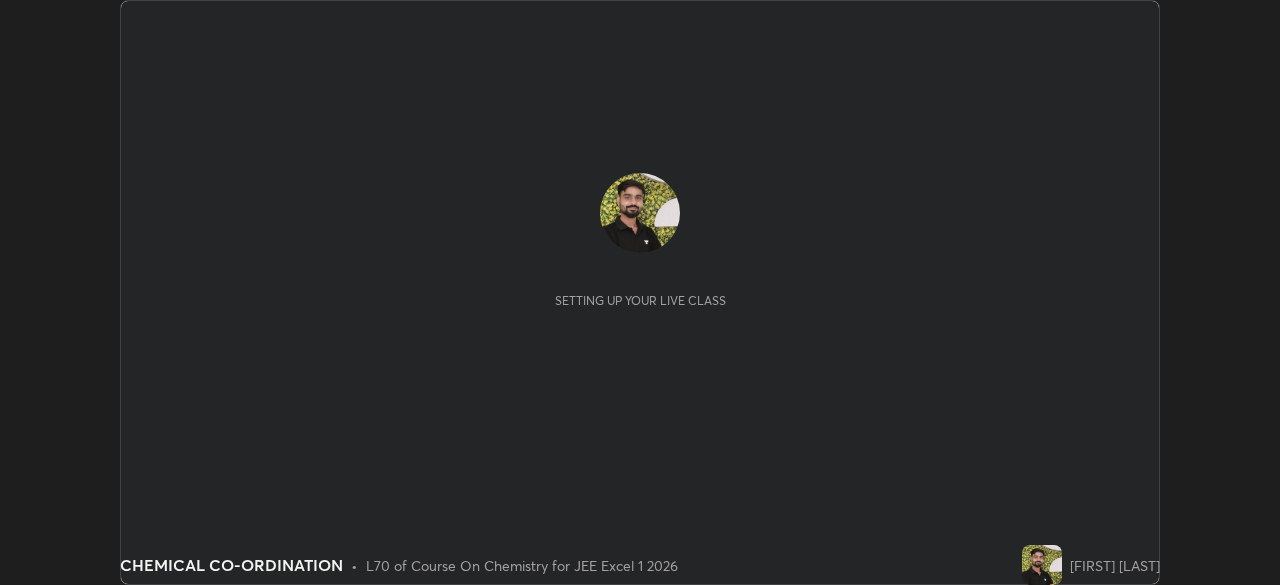scroll, scrollTop: 0, scrollLeft: 0, axis: both 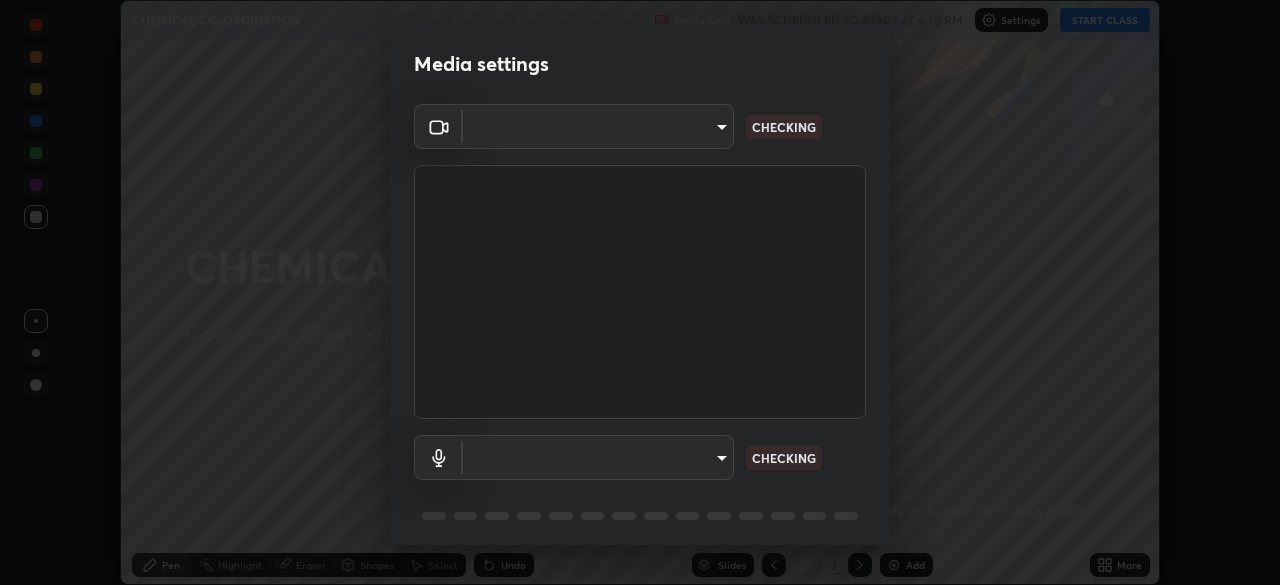 type on "[HASH]" 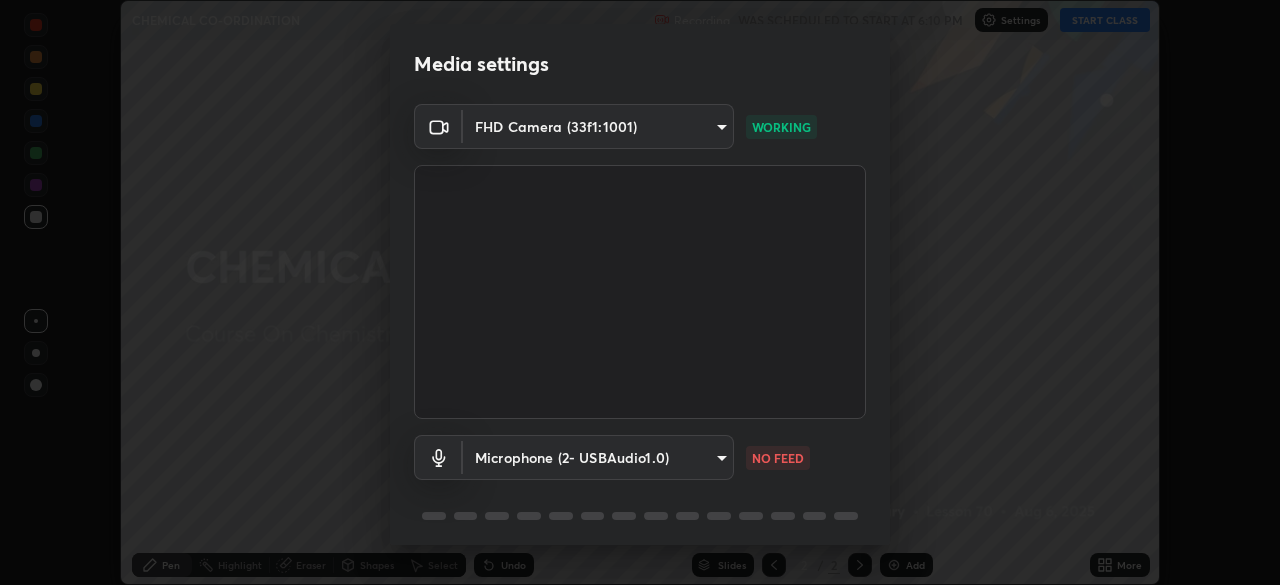 click on "Erase all CHEMICAL CO-ORDINATION Recording WAS SCHEDULED TO START AT  6:10 PM Settings START CLASS Setting up your live class CHEMICAL CO-ORDINATION • L70 of Course On Chemistry for JEE Excel 1 2026 [FIRST] [LAST] Pen Highlight Eraser Shapes Select Undo Slides 2 / 2 Add More No doubts shared Encourage your learners to ask a doubt for better clarity Report an issue Reason for reporting Buffering Chat not working Audio - Video sync issue Educator video quality low ​ Attach an image Report Media settings FHD Camera ([HASH]) [HASH] WORKING Microphone ([HASH]) [HASH] NO FEED 1 / 5 Next" at bounding box center [640, 292] 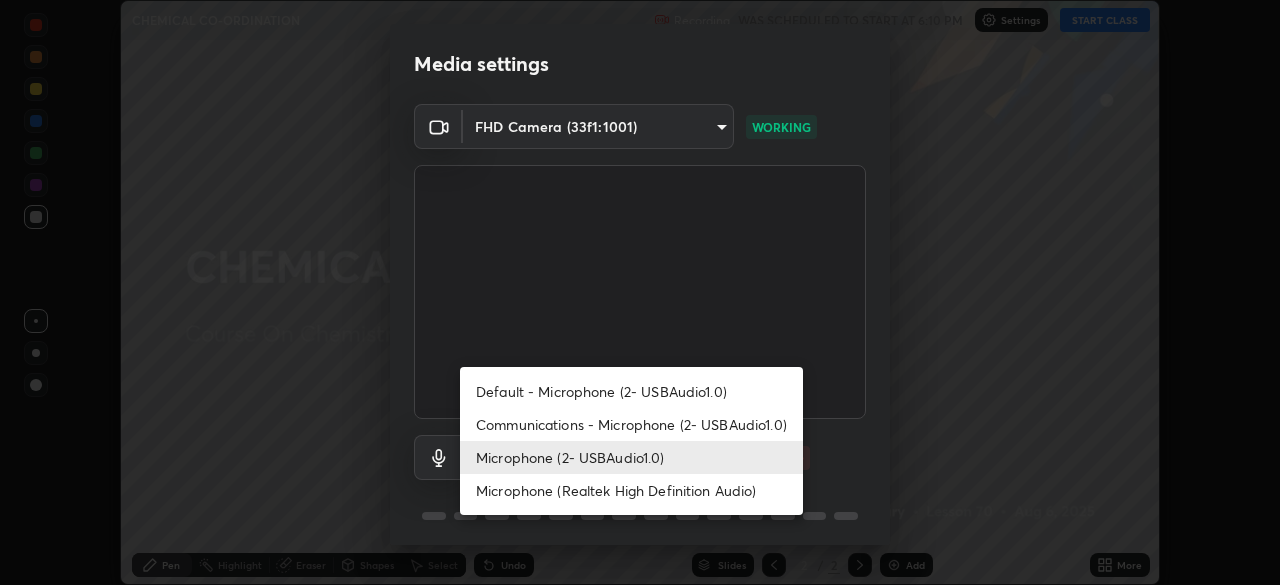 click on "Communications - Microphone (2- USBAudio1.0)" at bounding box center [631, 424] 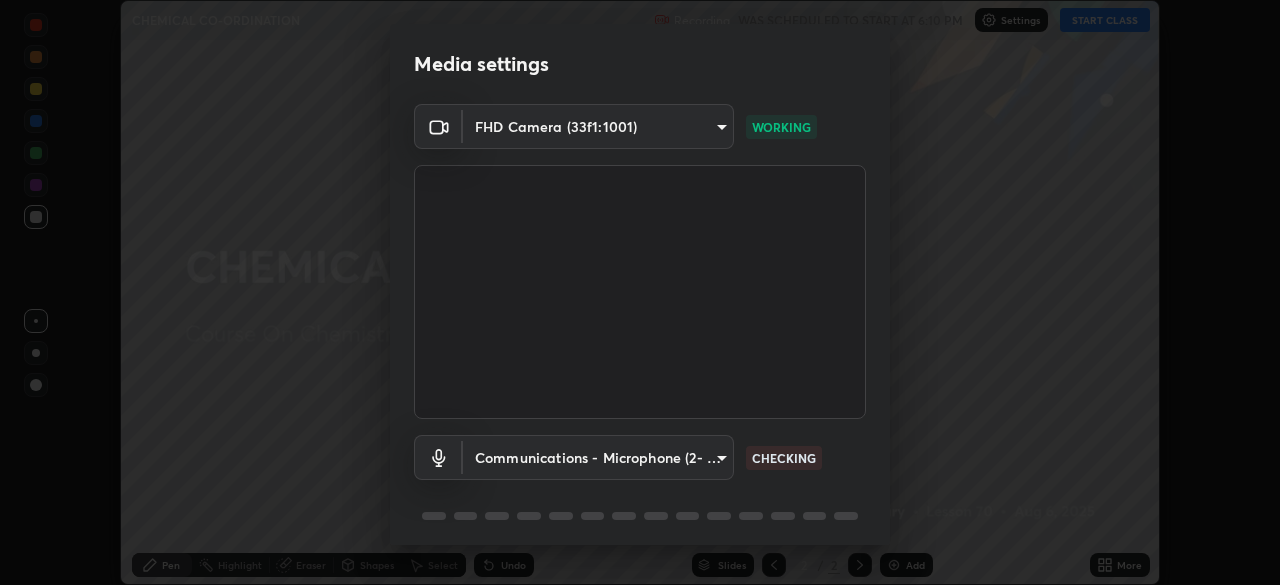 click on "Erase all CHEMICAL CO-ORDINATION Recording WAS SCHEDULED TO START AT  6:10 PM Settings START CLASS Setting up your live class CHEMICAL CO-ORDINATION • L70 of Course On Chemistry for JEE Excel 1 2026 [FIRST] [LAST] Pen Highlight Eraser Shapes Select Undo Slides 2 / 2 Add More No doubts shared Encourage your learners to ask a doubt for better clarity Report an issue Reason for reporting Buffering Chat not working Audio - Video sync issue Educator video quality low ​ Attach an image Report Media settings FHD Camera ([HASH]) [HASH] WORKING Communications - Microphone ([HASH]) communications CHECKING 1 / 5 Next" at bounding box center (640, 292) 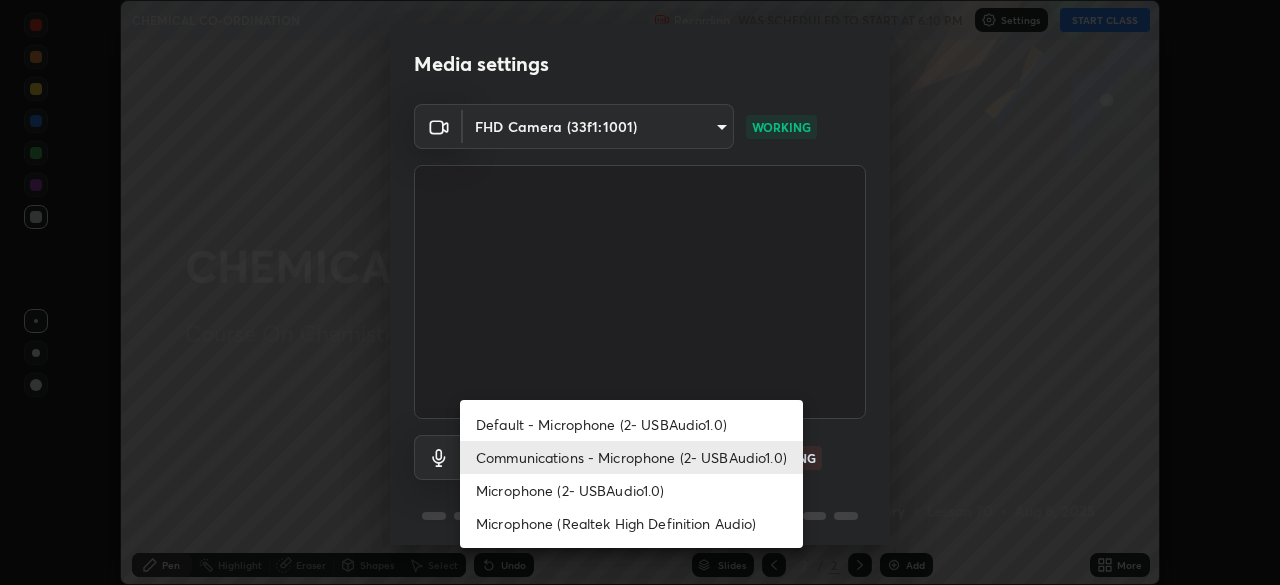 click on "Default - Microphone (2- USBAudio1.0)" at bounding box center (631, 424) 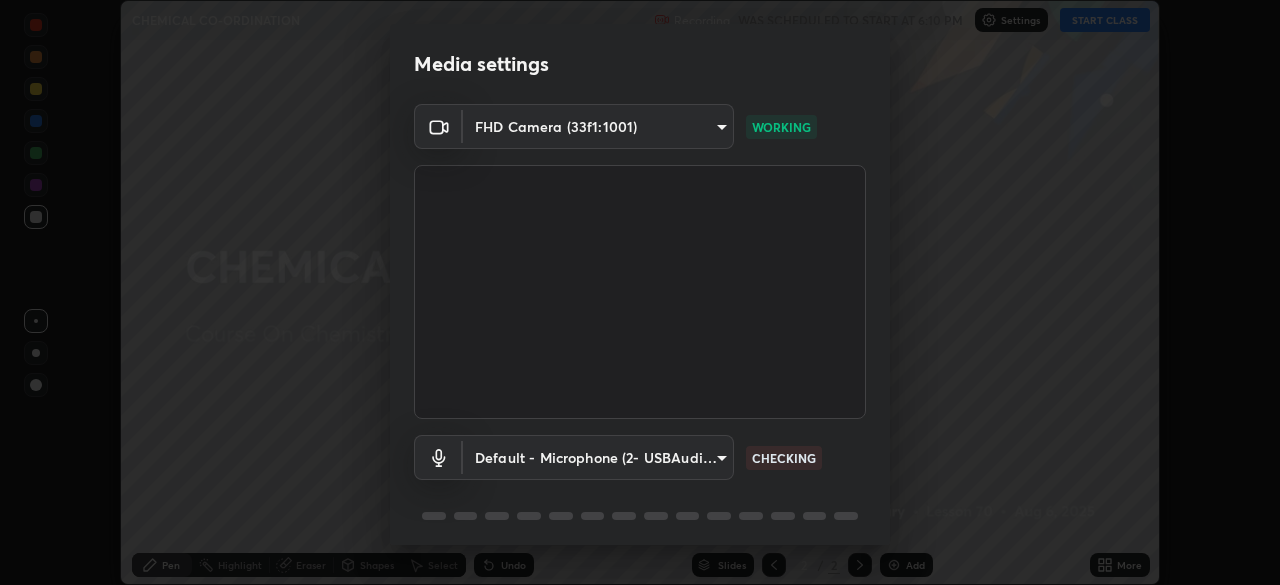 click on "Erase all CHEMICAL CO-ORDINATION Recording WAS SCHEDULED TO START AT  6:10 PM Settings START CLASS Setting up your live class CHEMICAL CO-ORDINATION • L70 of Course On Chemistry for JEE Excel 1 2026 [FIRST] [LAST] Pen Highlight Eraser Shapes Select Undo Slides 2 / 2 Add More No doubts shared Encourage your learners to ask a doubt for better clarity Report an issue Reason for reporting Buffering Chat not working Audio - Video sync issue Educator video quality low ​ Attach an image Report Media settings FHD Camera ([HASH]) [HASH] WORKING Default - Microphone ([HASH]) default CHECKING 1 / 5 Next" at bounding box center (640, 292) 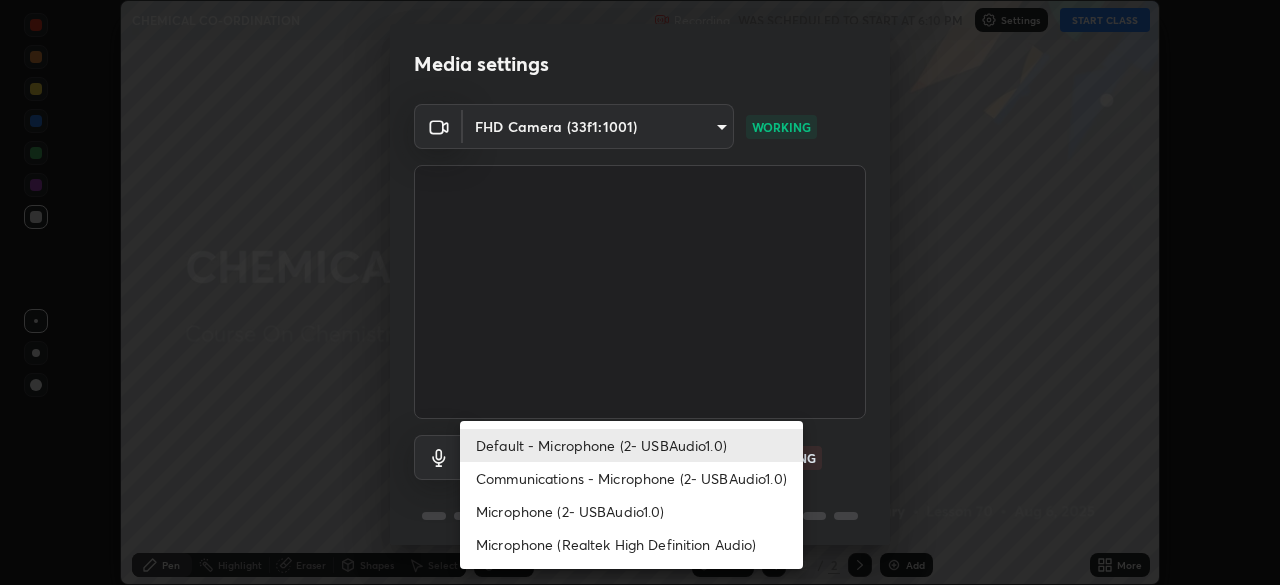 click on "Microphone (Realtek High Definition Audio)" at bounding box center (631, 544) 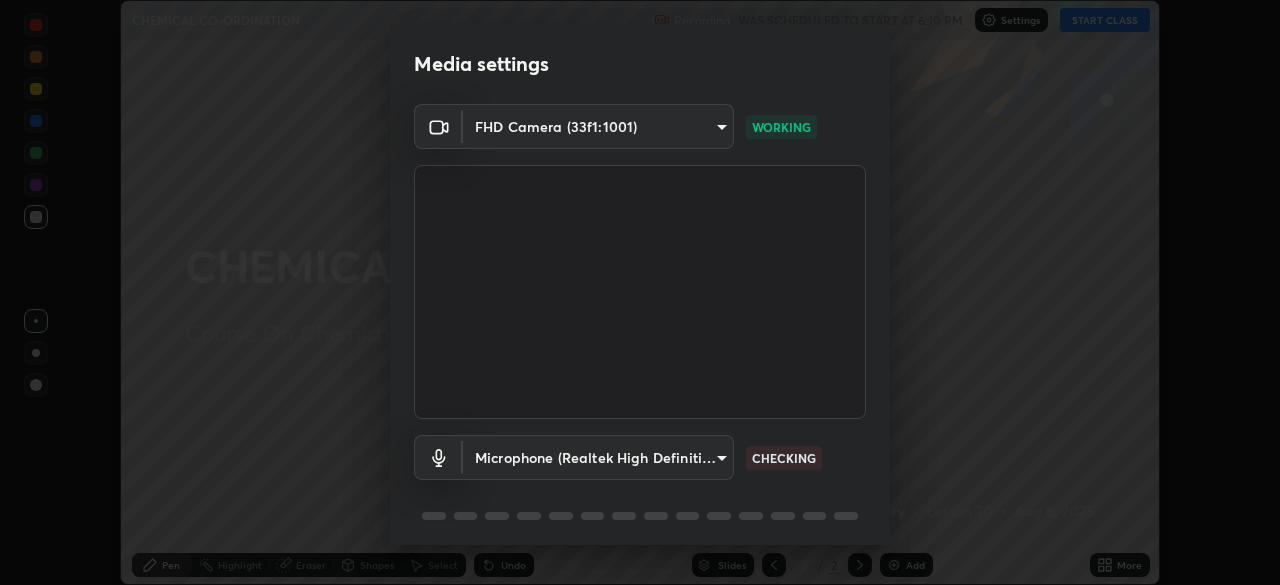 click on "Erase all CHEMICAL CO-ORDINATION Recording WAS SCHEDULED TO START AT  6:10 PM Settings START CLASS Setting up your live class CHEMICAL CO-ORDINATION • L70 of Course On Chemistry for JEE Excel 1 2026 [FIRST] [LAST] Pen Highlight Eraser Shapes Select Undo Slides 2 / 2 Add More No doubts shared Encourage your learners to ask a doubt for better clarity Report an issue Reason for reporting Buffering Chat not working Audio - Video sync issue Educator video quality low ​ Attach an image Report Media settings FHD Camera ([HASH]) [HASH] WORKING Microphone ([HASH]) [HASH] CHECKING 1 / 5 Next" at bounding box center [640, 292] 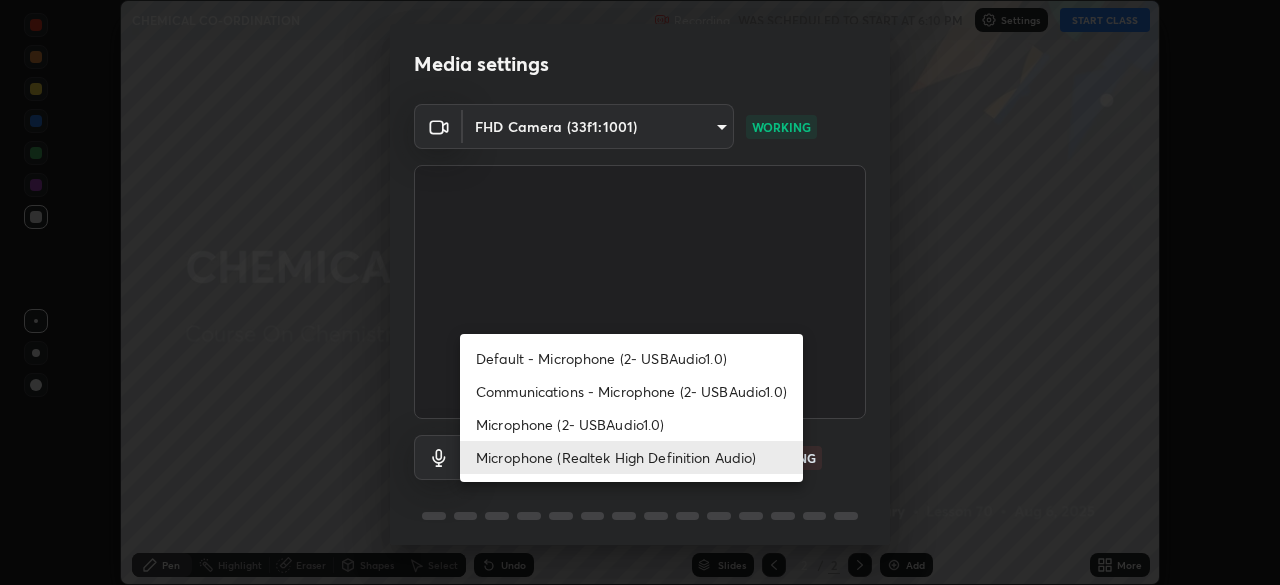 click on "Microphone (2- USBAudio1.0)" at bounding box center (631, 424) 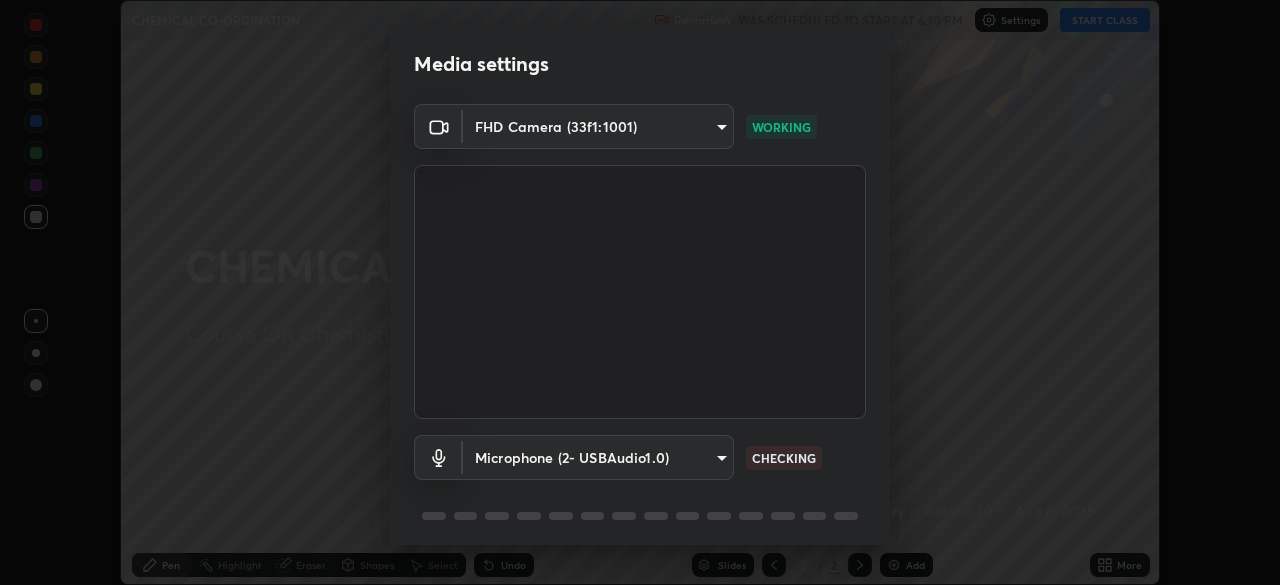 click on "Erase all CHEMICAL CO-ORDINATION Recording WAS SCHEDULED TO START AT  6:10 PM Settings START CLASS Setting up your live class CHEMICAL CO-ORDINATION • L70 of Course On Chemistry for JEE Excel 1 2026 [FIRST] [LAST] Pen Highlight Eraser Shapes Select Undo Slides 2 / 2 Add More No doubts shared Encourage your learners to ask a doubt for better clarity Report an issue Reason for reporting Buffering Chat not working Audio - Video sync issue Educator video quality low ​ Attach an image Report Media settings FHD Camera ([HASH]) [HASH] WORKING Microphone ([HASH]) [HASH] CHECKING 1 / 5 Next" at bounding box center [640, 292] 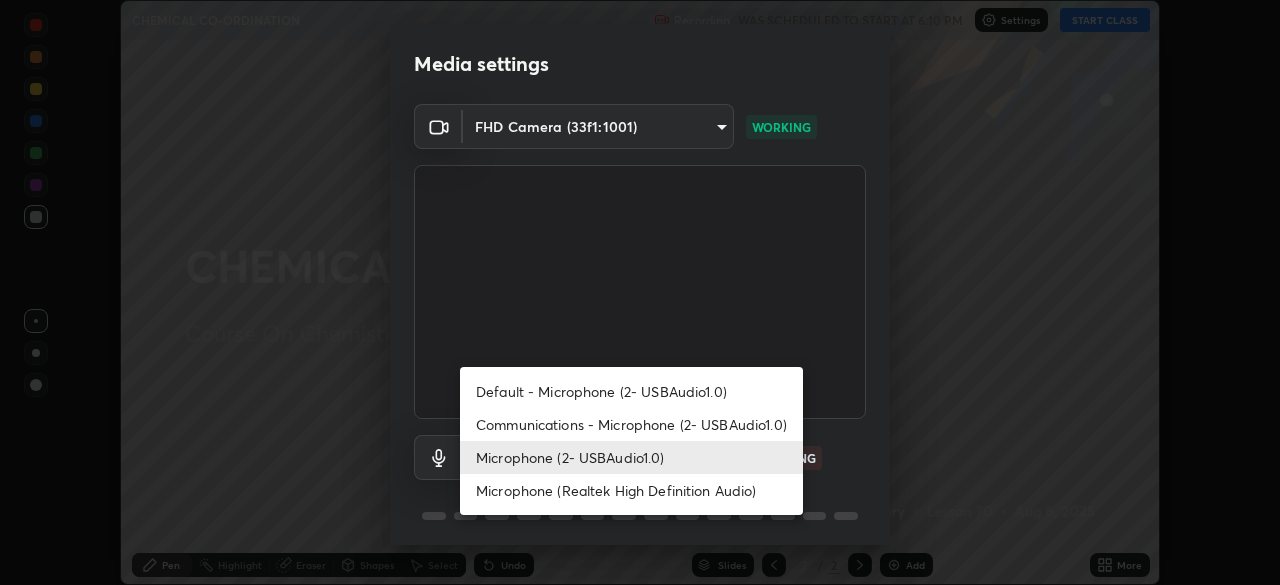 click on "Communications - Microphone (2- USBAudio1.0)" at bounding box center (631, 424) 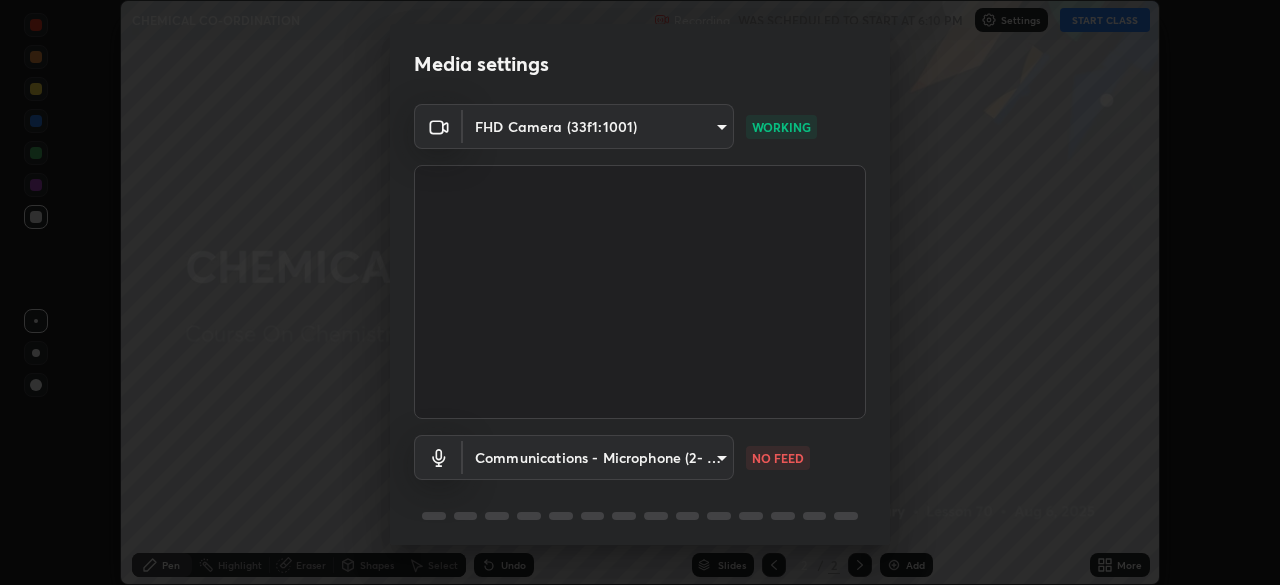 click on "Media settings FHD Camera ([HASH]) [HASH] WORKING Communications - Microphone ([HASH]) communications NO FEED 1 / 5 Next" at bounding box center (640, 292) 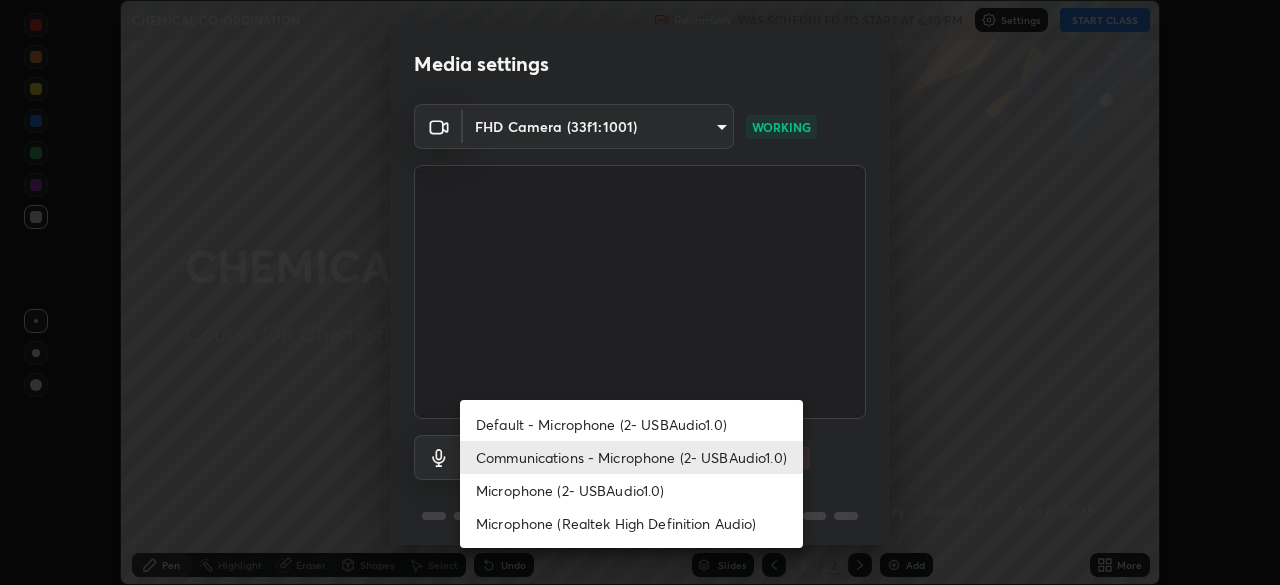 click on "Default - Microphone (2- USBAudio1.0)" at bounding box center (631, 424) 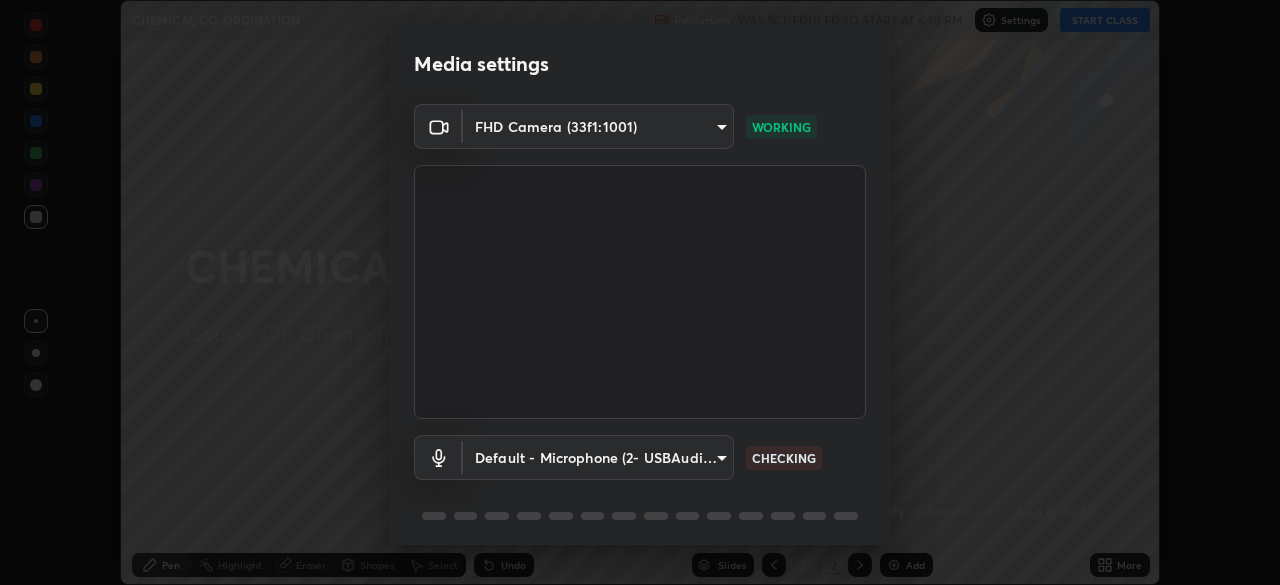 click on "Erase all CHEMICAL CO-ORDINATION Recording WAS SCHEDULED TO START AT  6:10 PM Settings START CLASS Setting up your live class CHEMICAL CO-ORDINATION • L70 of Course On Chemistry for JEE Excel 1 2026 [FIRST] [LAST] Pen Highlight Eraser Shapes Select Undo Slides 2 / 2 Add More No doubts shared Encourage your learners to ask a doubt for better clarity Report an issue Reason for reporting Buffering Chat not working Audio - Video sync issue Educator video quality low ​ Attach an image Report Media settings FHD Camera ([HASH]) [HASH] WORKING Default - Microphone ([HASH]) default CHECKING 1 / 5 Next" at bounding box center (640, 292) 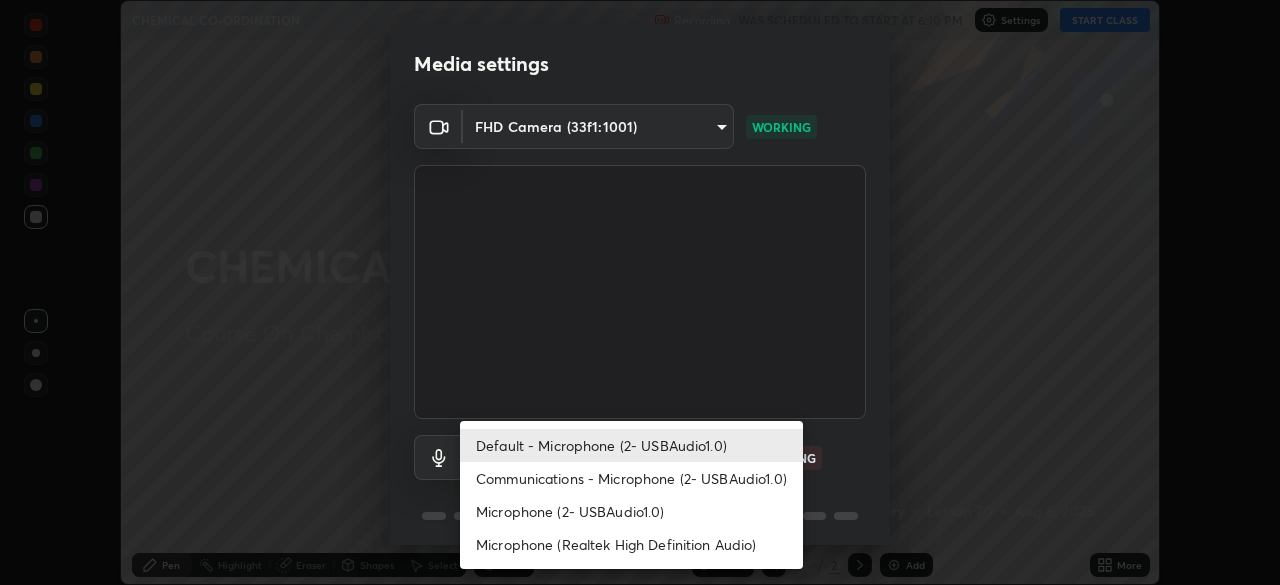 click on "Communications - Microphone (2- USBAudio1.0)" at bounding box center [631, 478] 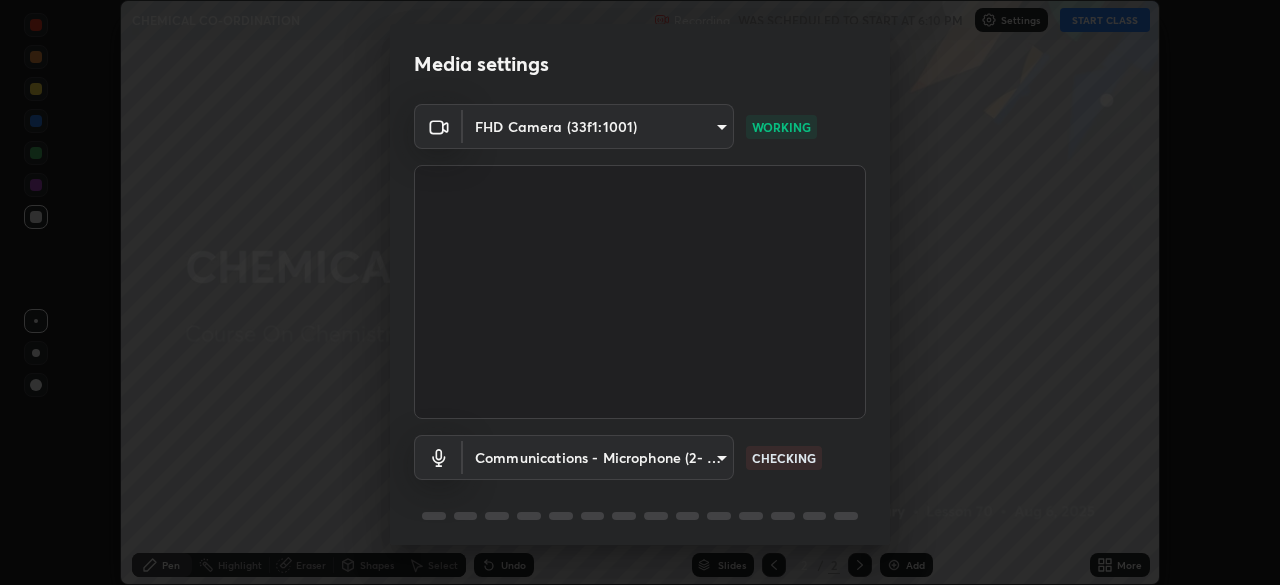 click on "Erase all CHEMICAL CO-ORDINATION Recording WAS SCHEDULED TO START AT  6:10 PM Settings START CLASS Setting up your live class CHEMICAL CO-ORDINATION • L70 of Course On Chemistry for JEE Excel 1 2026 [FIRST] [LAST] Pen Highlight Eraser Shapes Select Undo Slides 2 / 2 Add More No doubts shared Encourage your learners to ask a doubt for better clarity Report an issue Reason for reporting Buffering Chat not working Audio - Video sync issue Educator video quality low ​ Attach an image Report Media settings FHD Camera ([HASH]) [HASH] WORKING Communications - Microphone ([HASH]) communications CHECKING 1 / 5 Next" at bounding box center (640, 292) 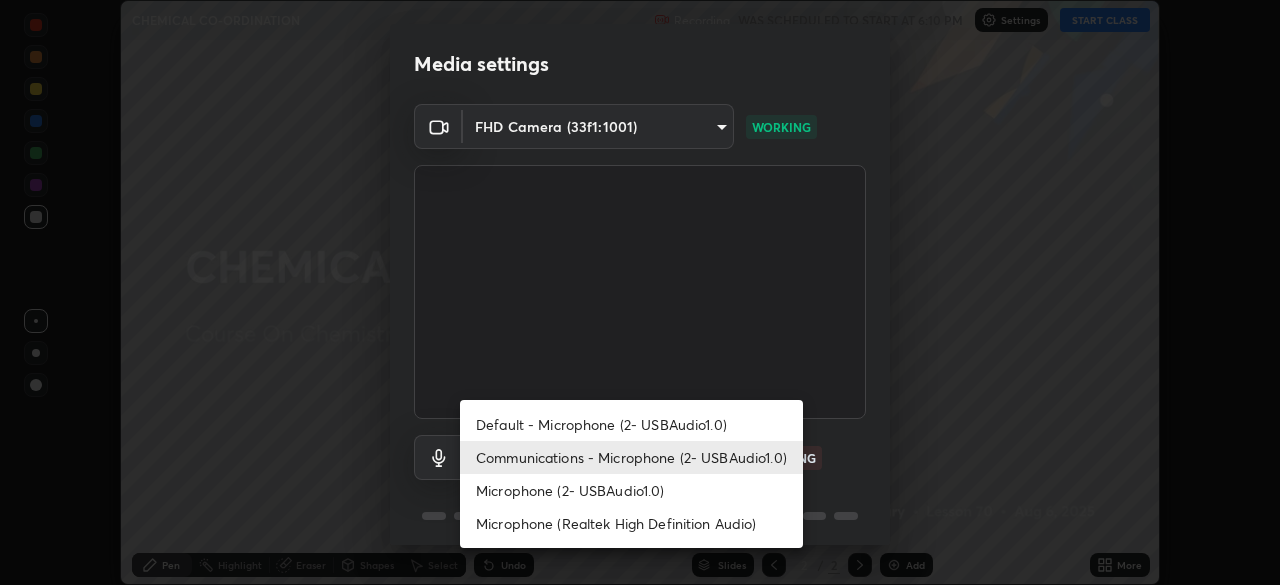 click on "Microphone (2- USBAudio1.0)" at bounding box center [631, 490] 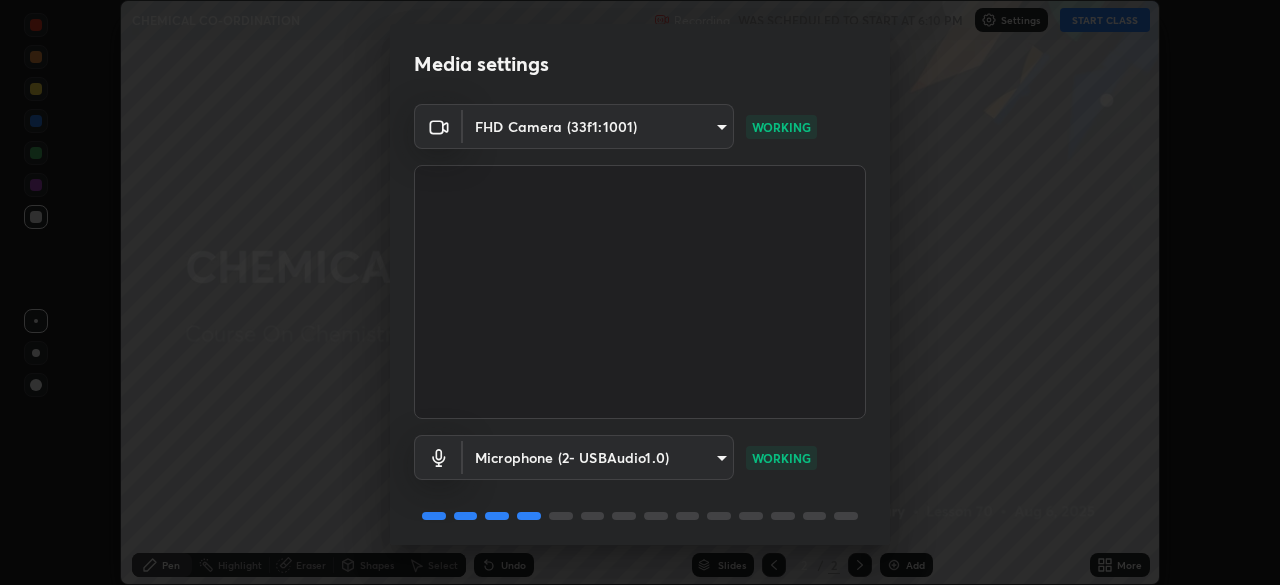 scroll, scrollTop: 71, scrollLeft: 0, axis: vertical 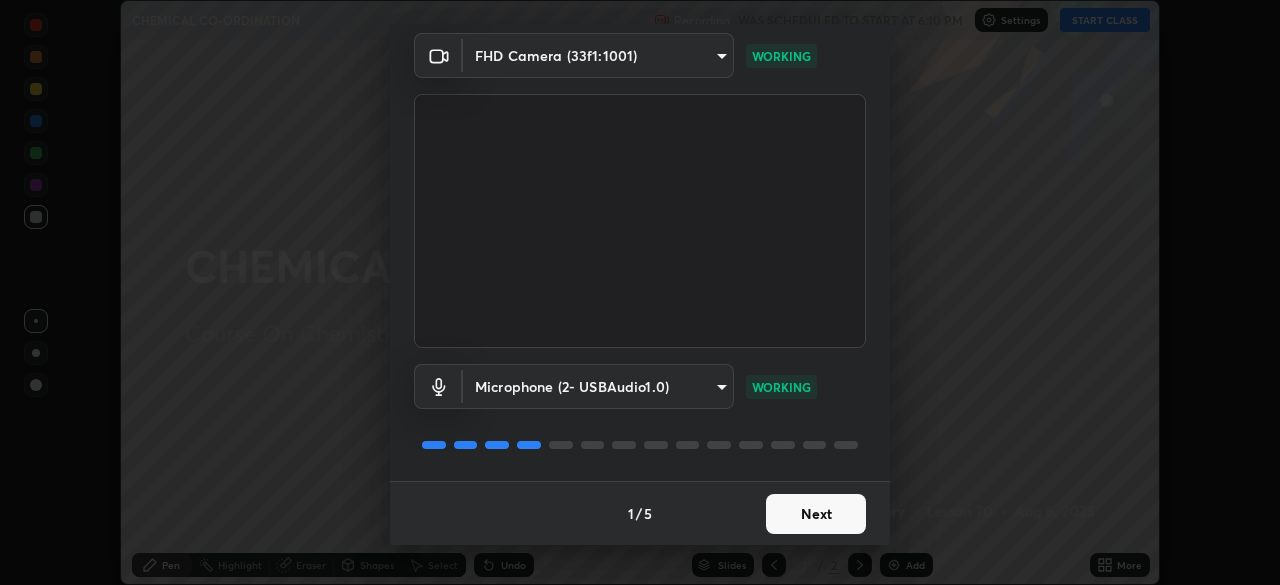 click on "Next" at bounding box center [816, 514] 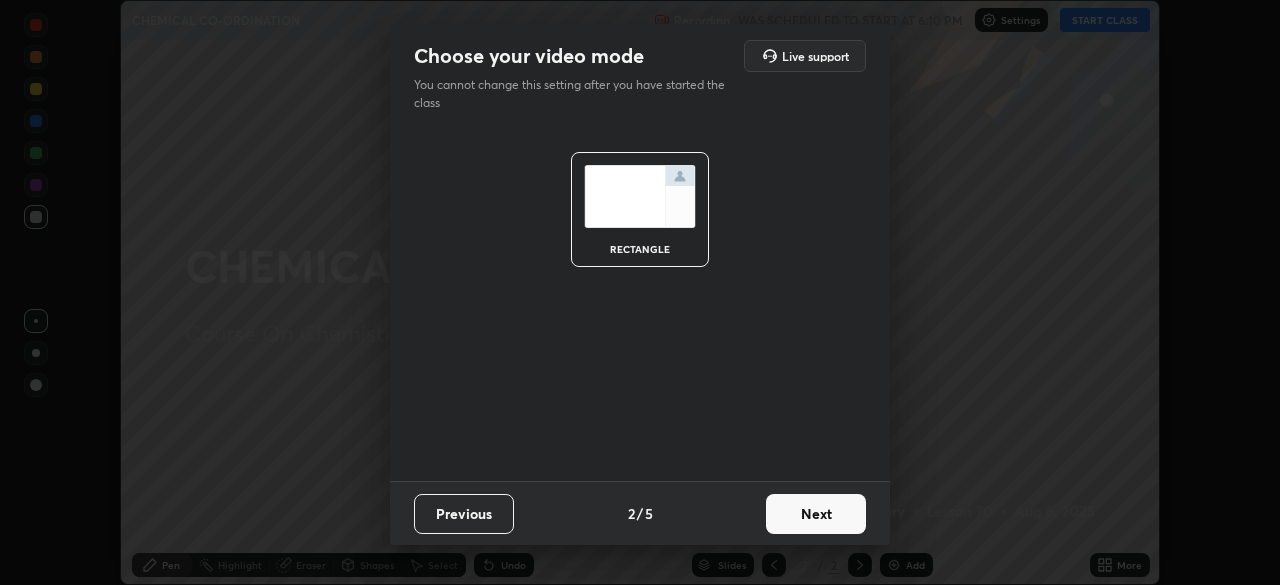 scroll, scrollTop: 0, scrollLeft: 0, axis: both 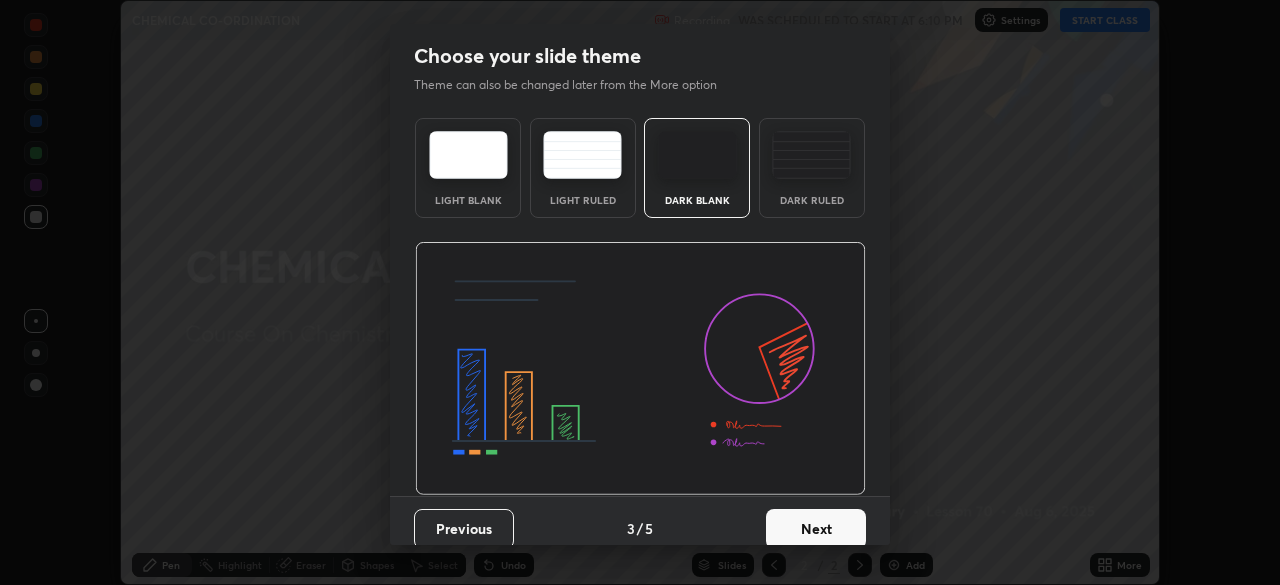 click on "Next" at bounding box center [816, 529] 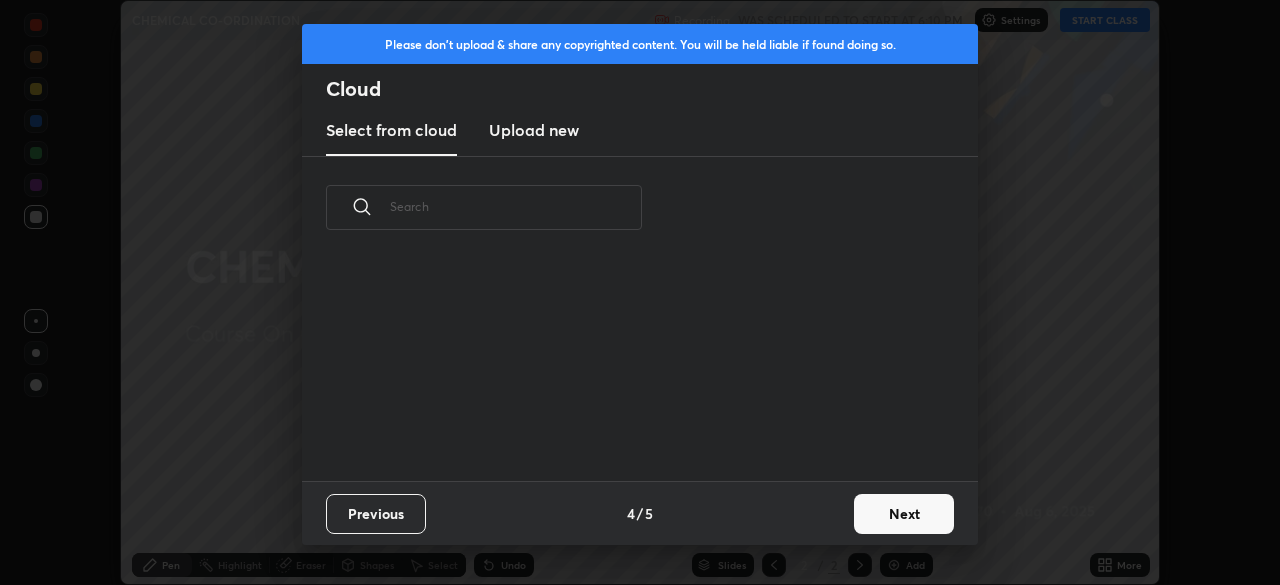 click on "Previous 4 / 5 Next" at bounding box center [640, 513] 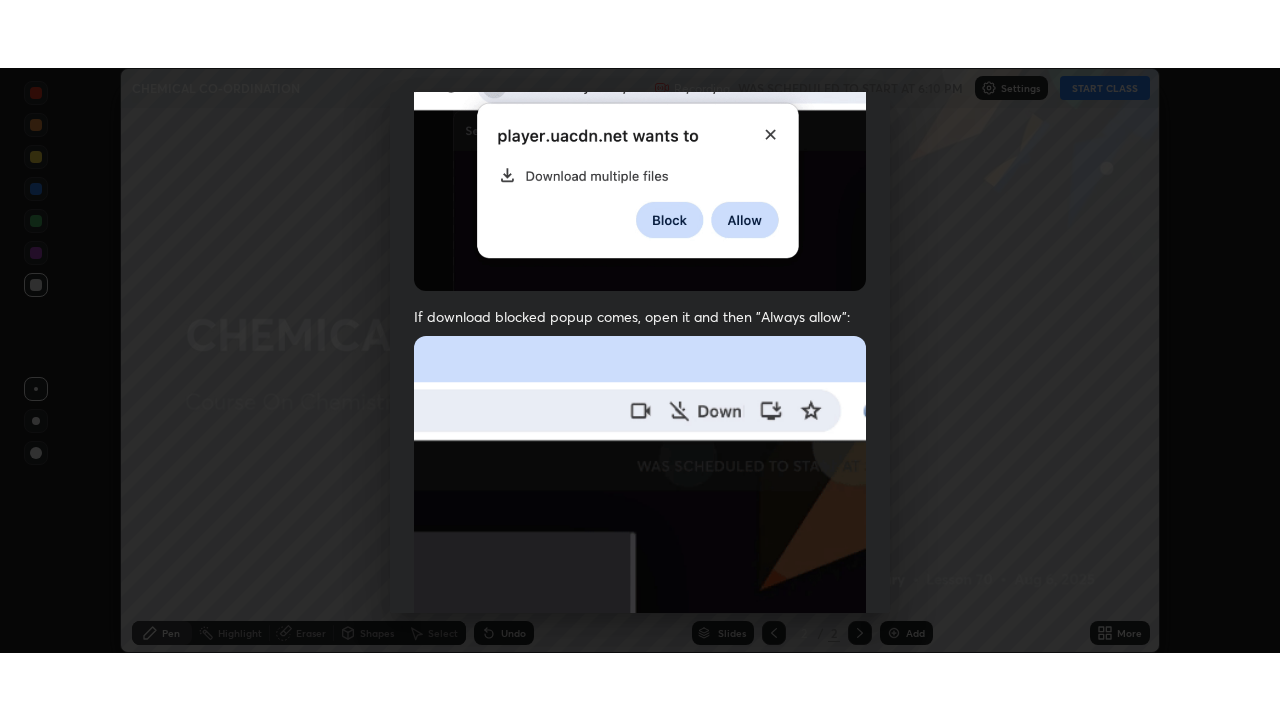 scroll, scrollTop: 479, scrollLeft: 0, axis: vertical 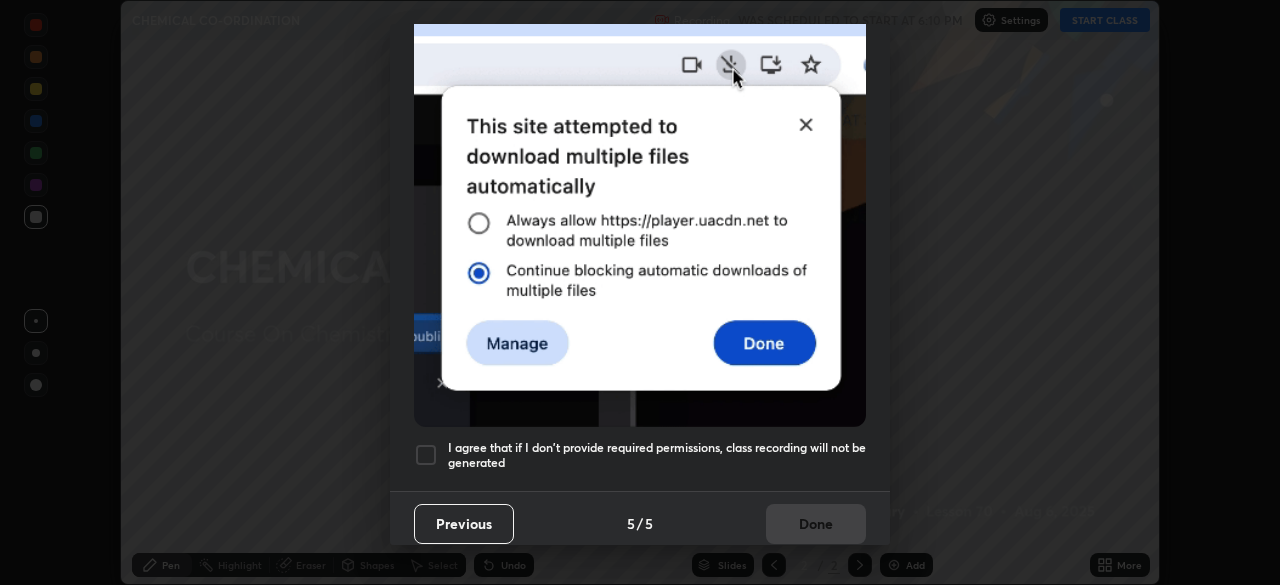 click at bounding box center [426, 455] 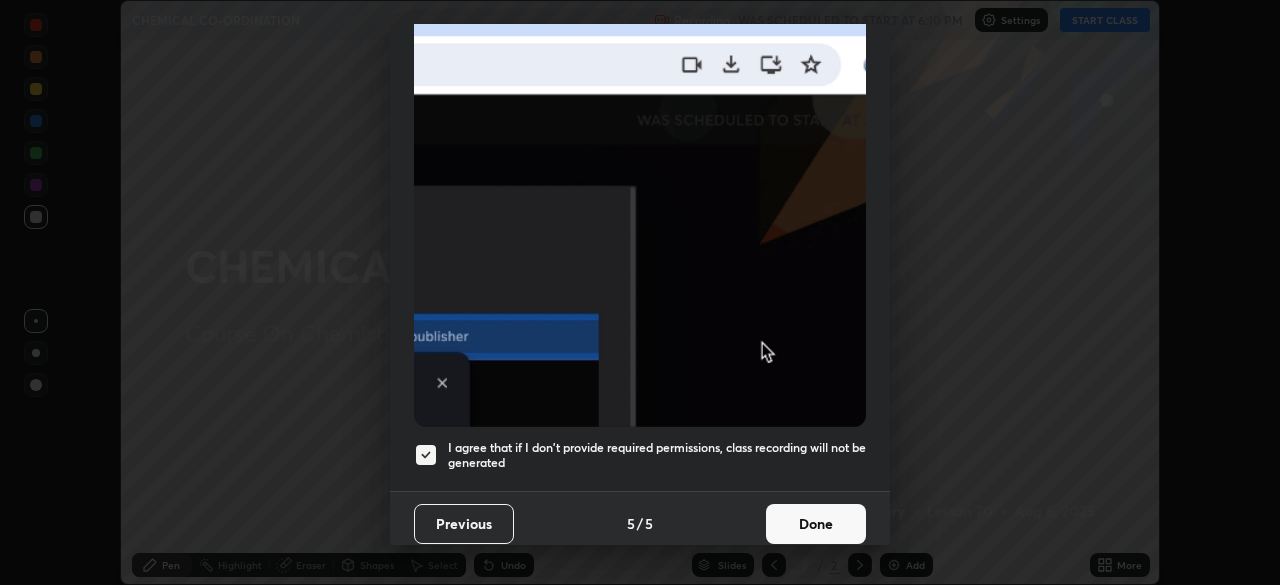 click on "Done" at bounding box center (816, 524) 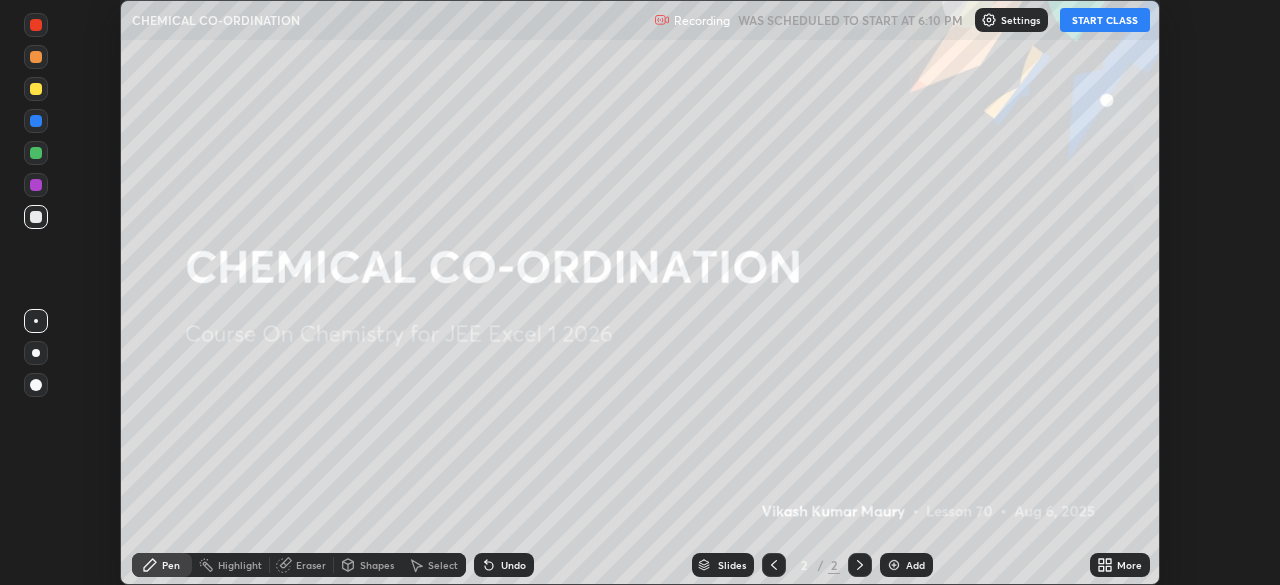 click on "START CLASS" at bounding box center (1105, 20) 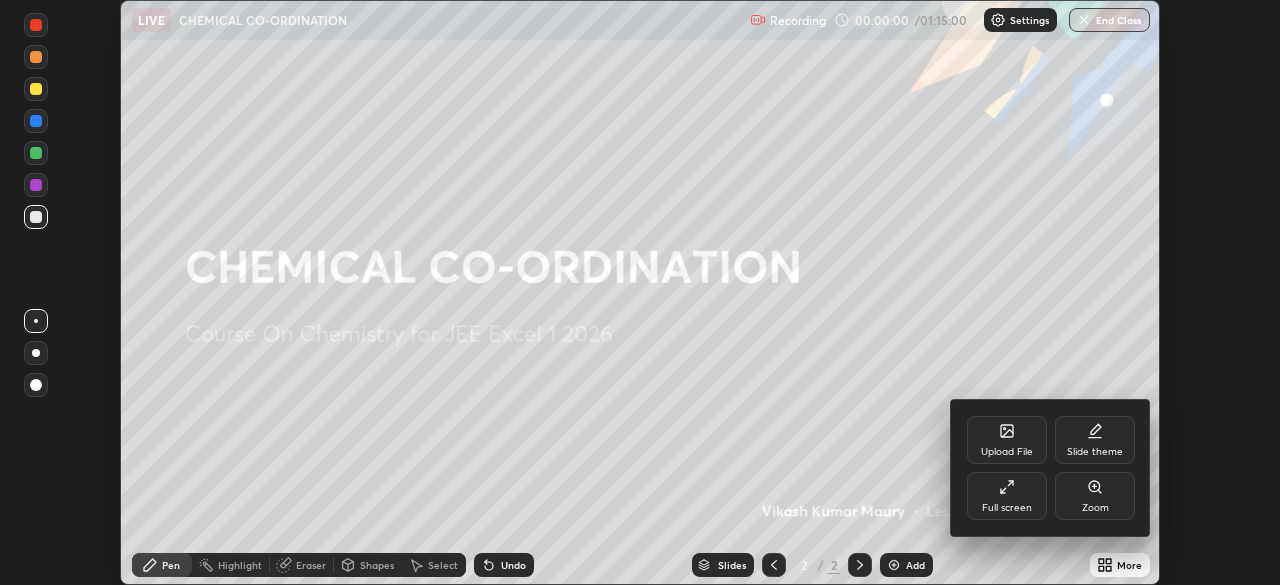 click on "Full screen" at bounding box center [1007, 496] 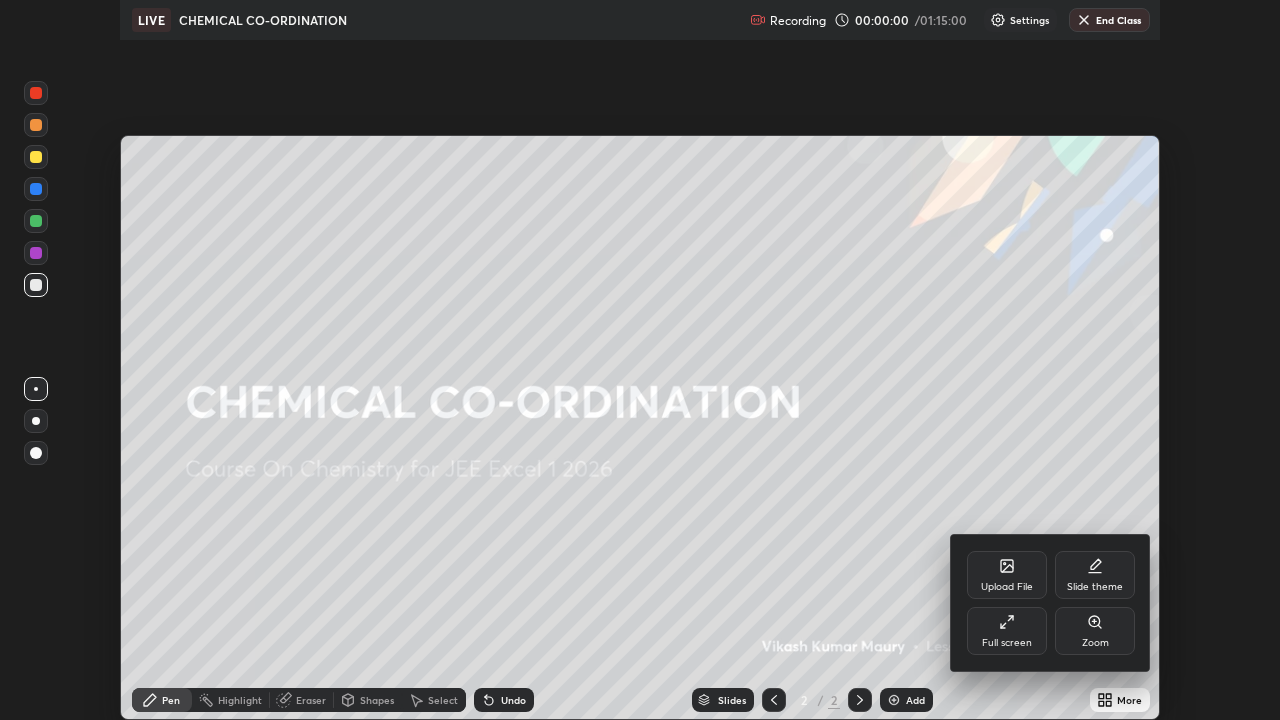 scroll, scrollTop: 99280, scrollLeft: 98720, axis: both 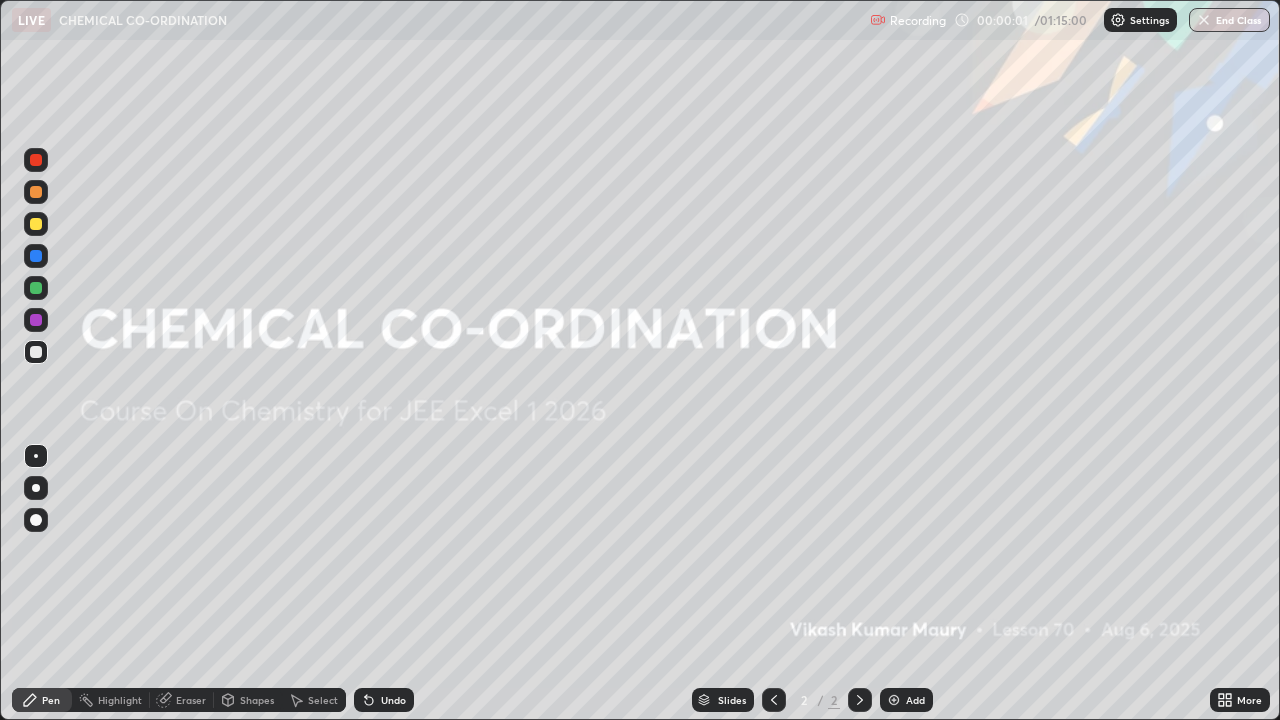 click on "Add" at bounding box center [915, 700] 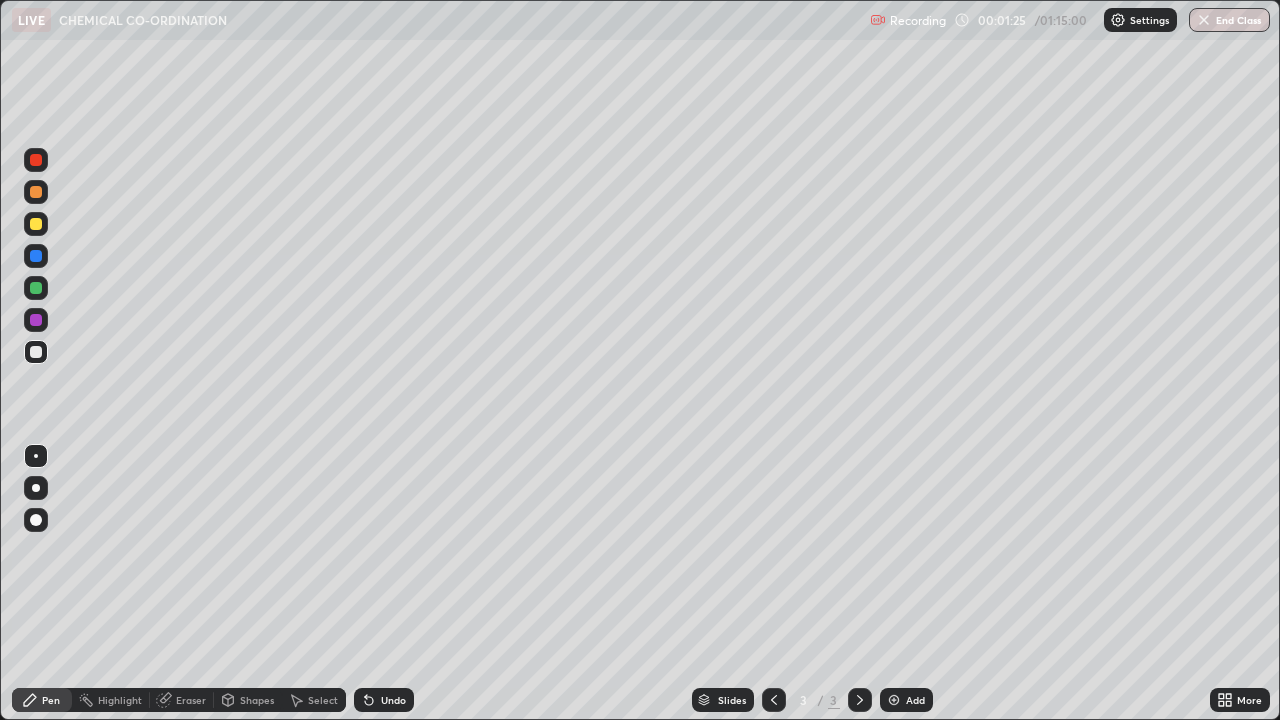 click on "Eraser" at bounding box center (191, 700) 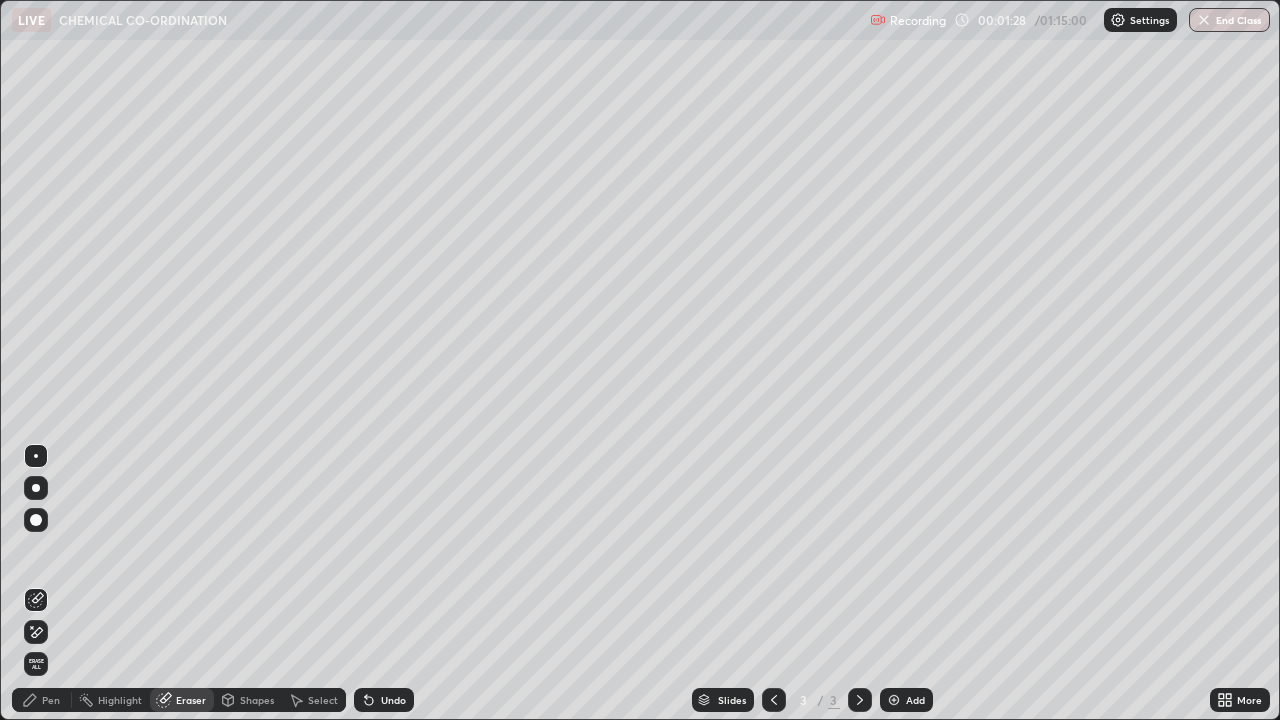 click on "Pen" at bounding box center (51, 700) 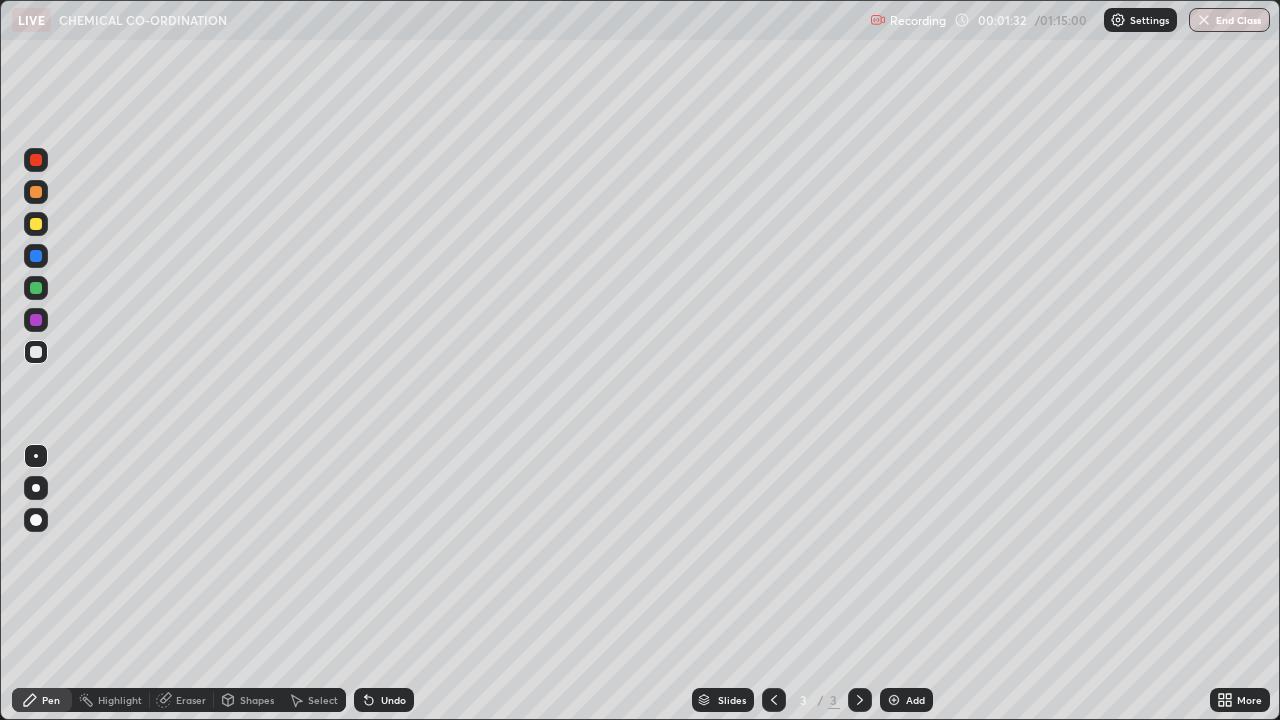 click on "Eraser" at bounding box center (182, 700) 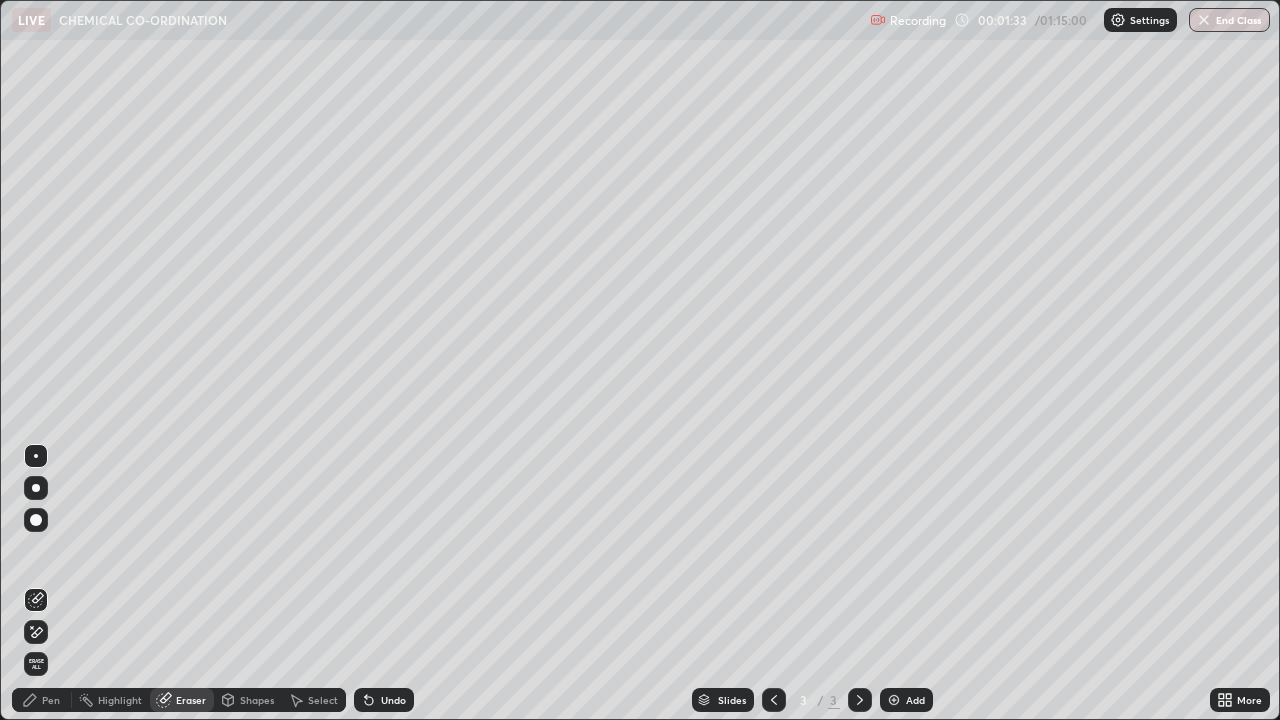 click at bounding box center (36, 632) 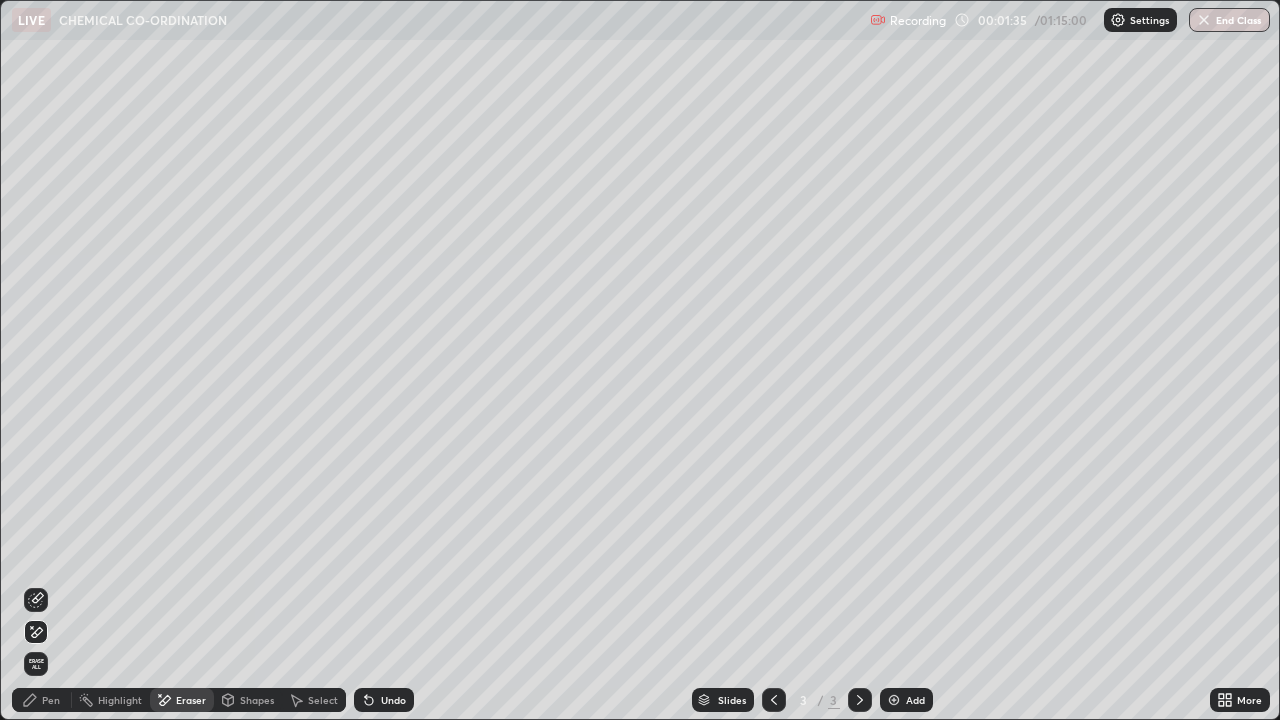 click on "Pen" at bounding box center [51, 700] 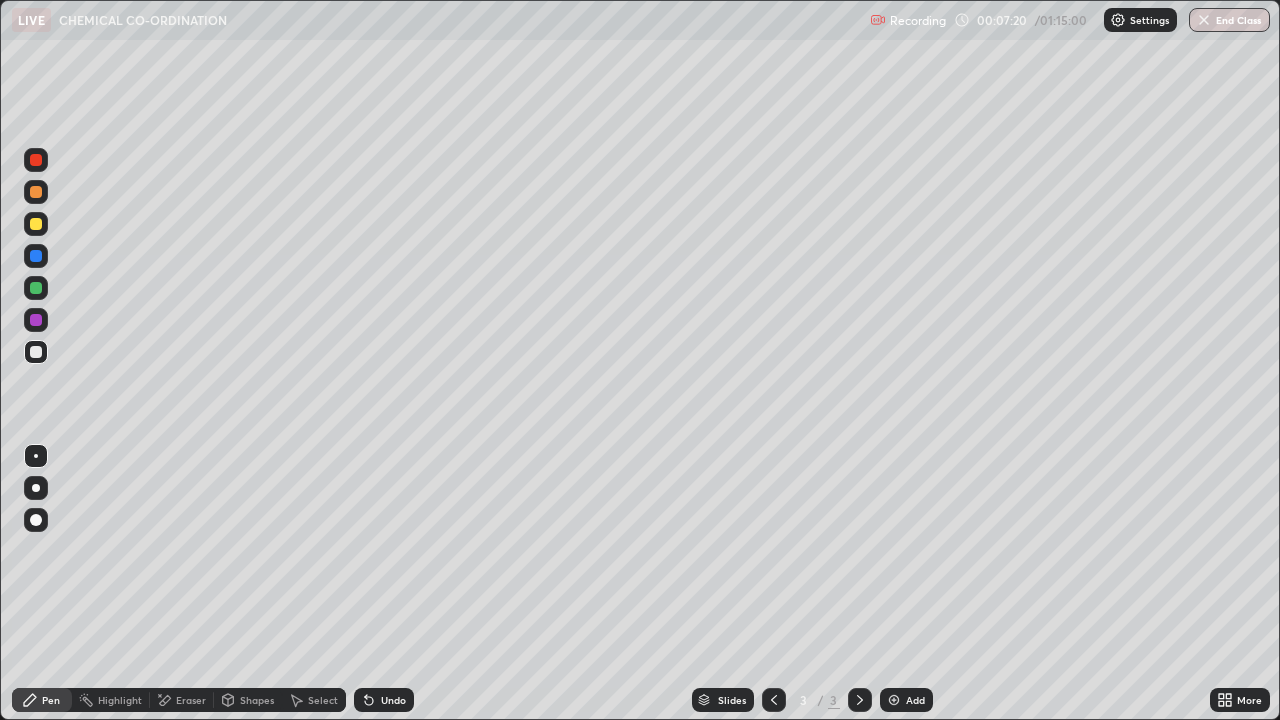 click on "Add" at bounding box center (915, 700) 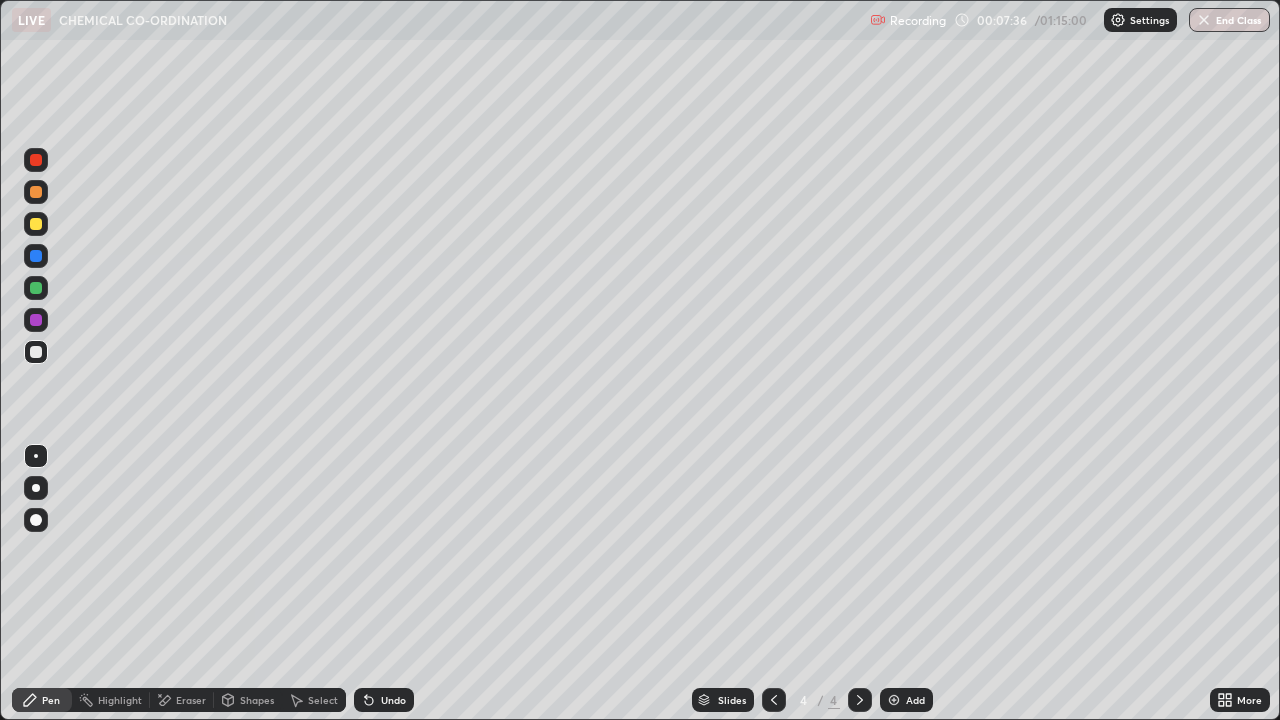 click on "Eraser" at bounding box center (191, 700) 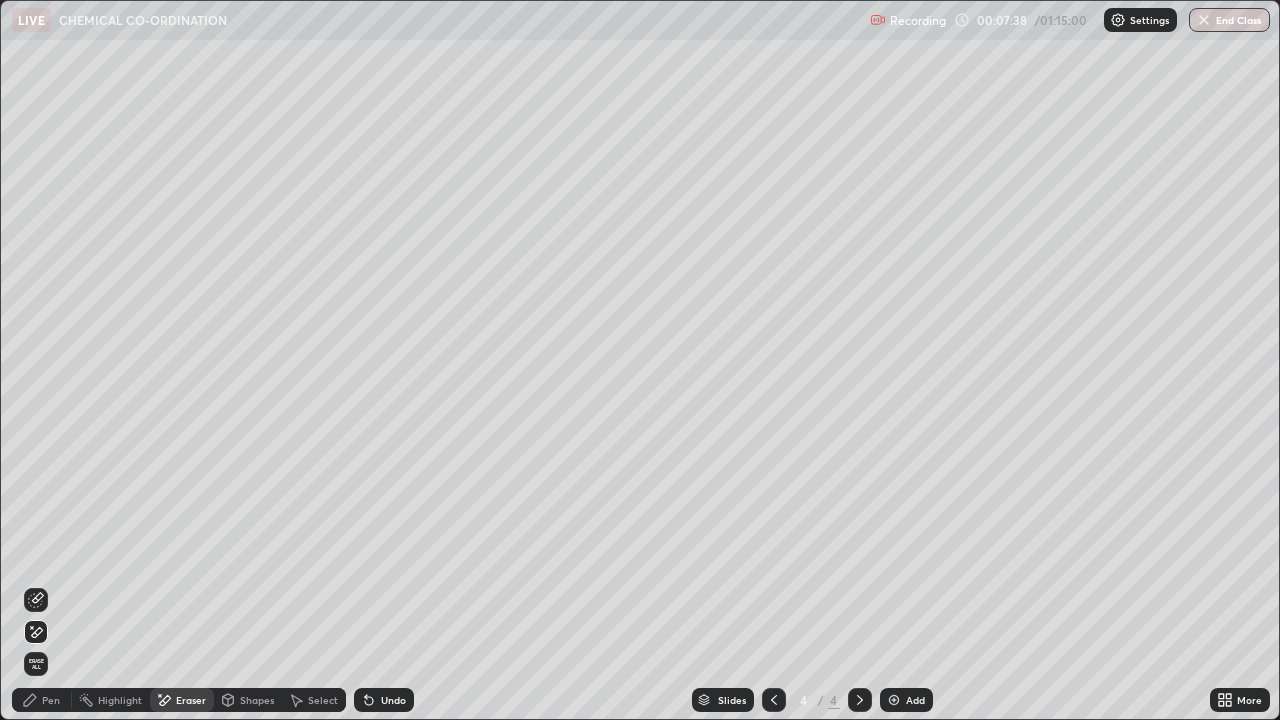 click on "Pen" at bounding box center [42, 700] 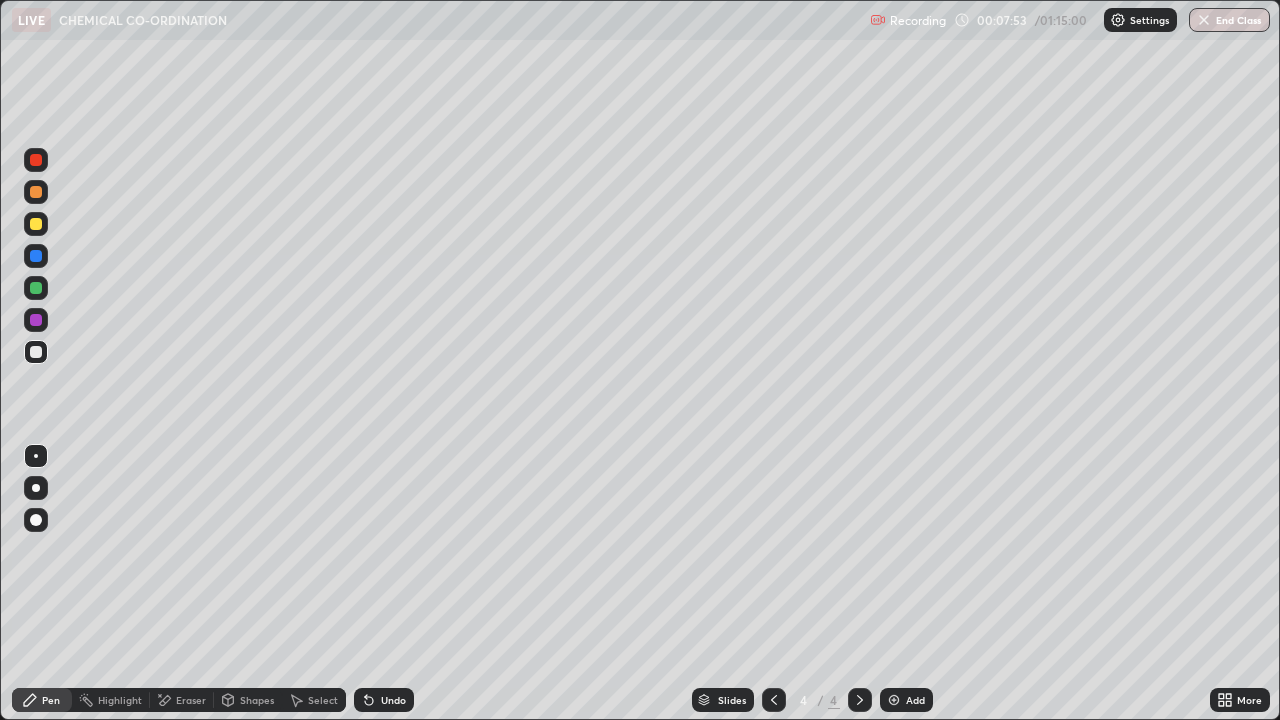 click on "Eraser" at bounding box center [191, 700] 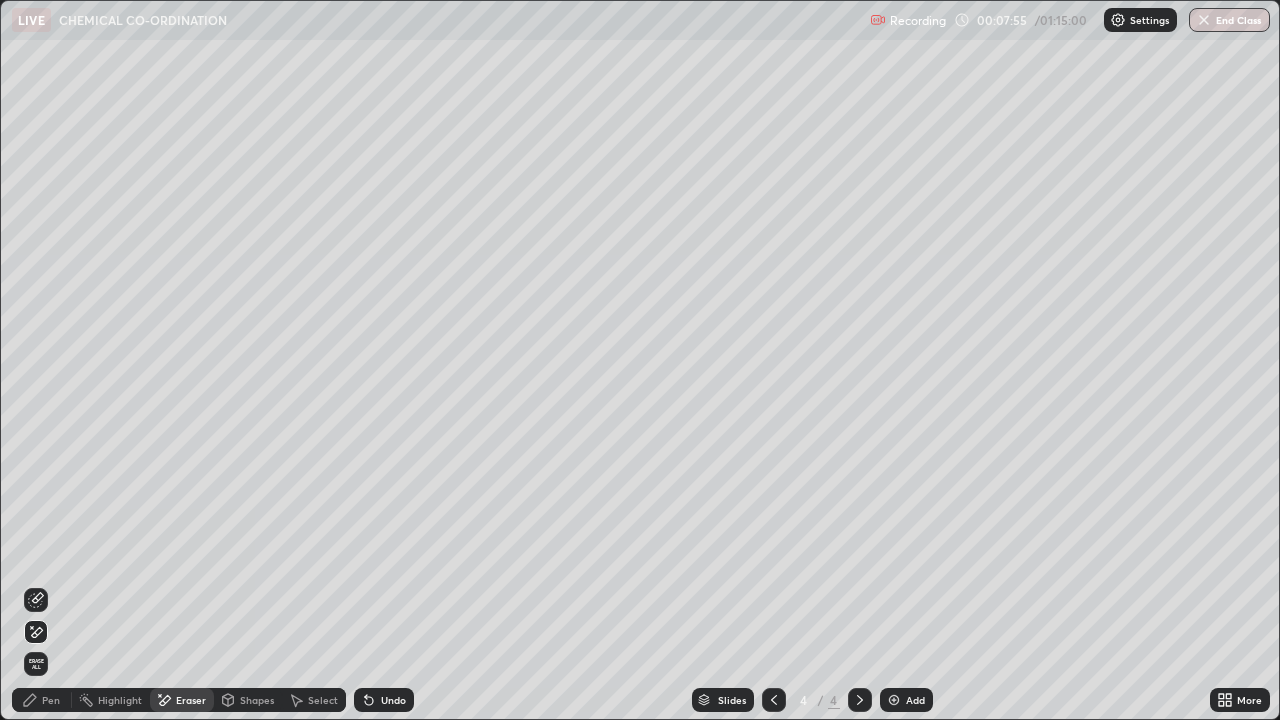 click on "Pen" at bounding box center (51, 700) 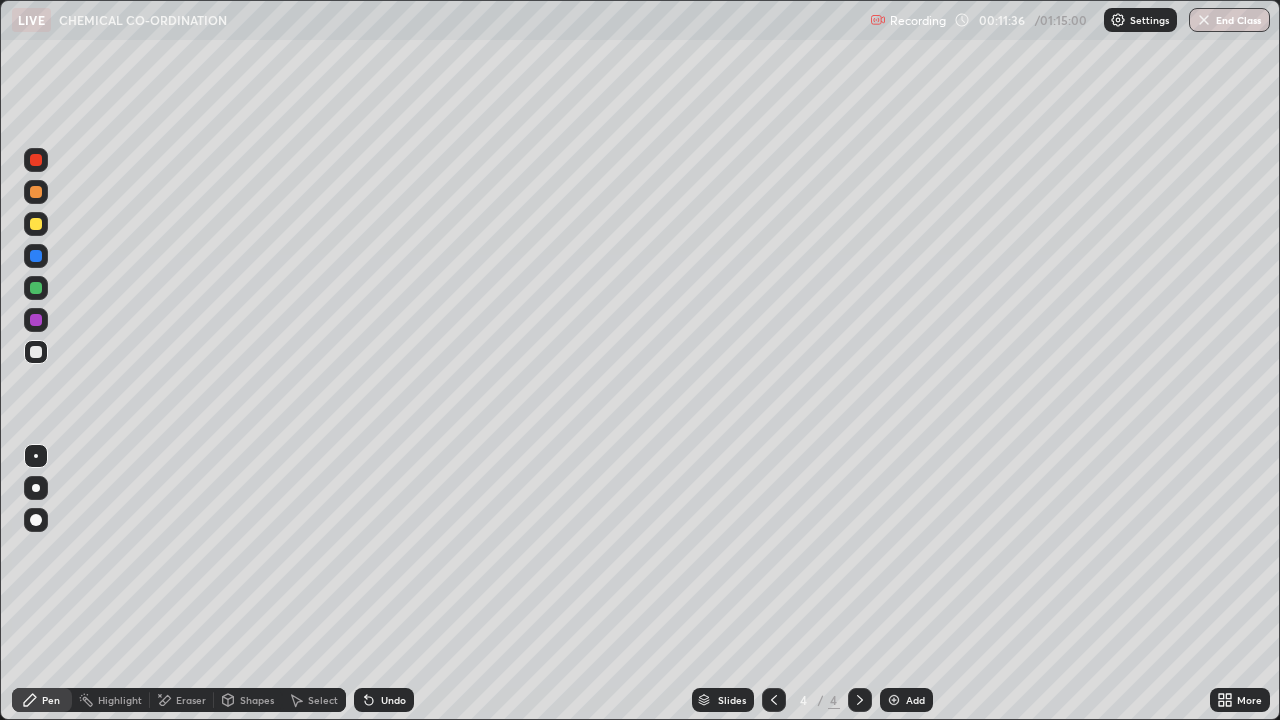 click on "Add" at bounding box center [915, 700] 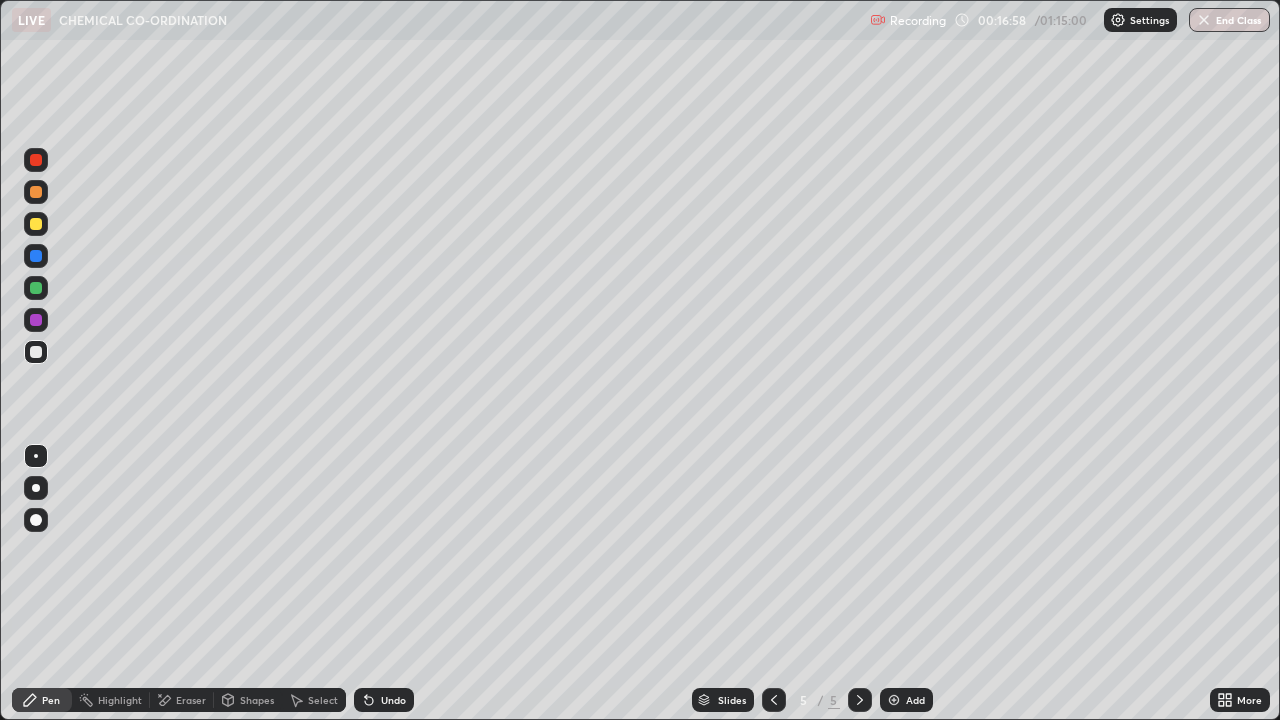 click on "Add" at bounding box center (906, 700) 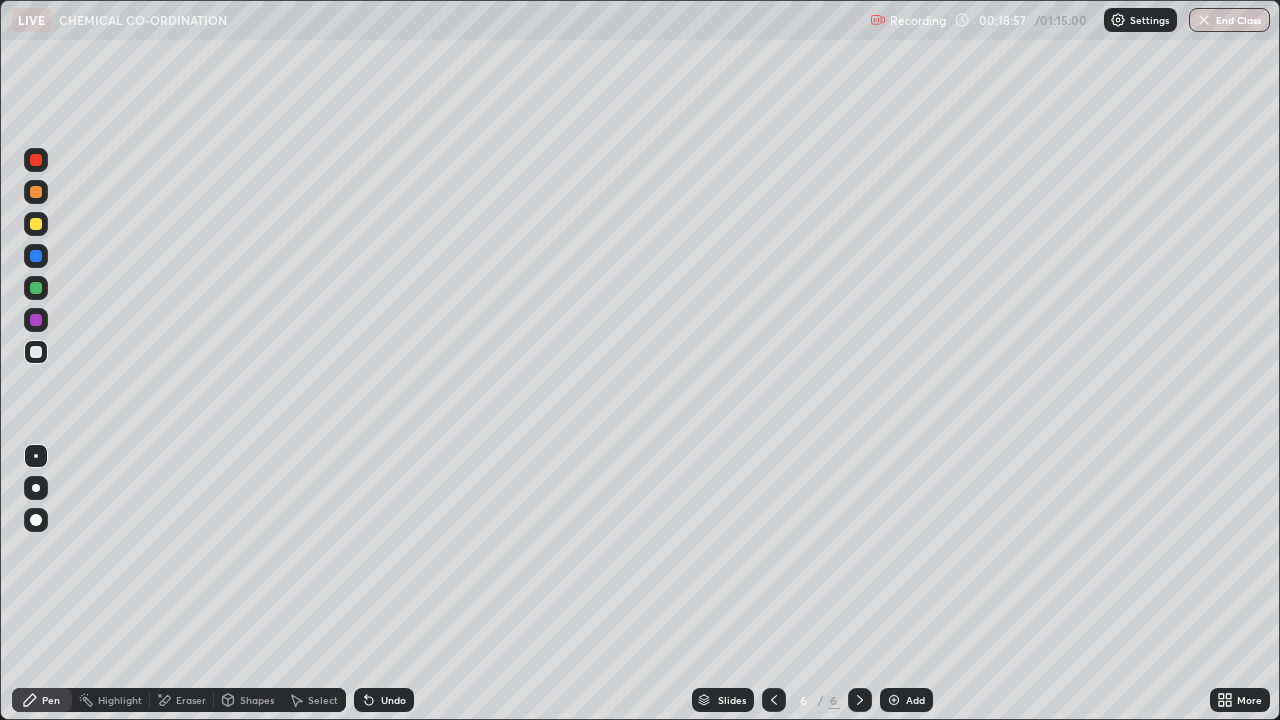 click at bounding box center (774, 700) 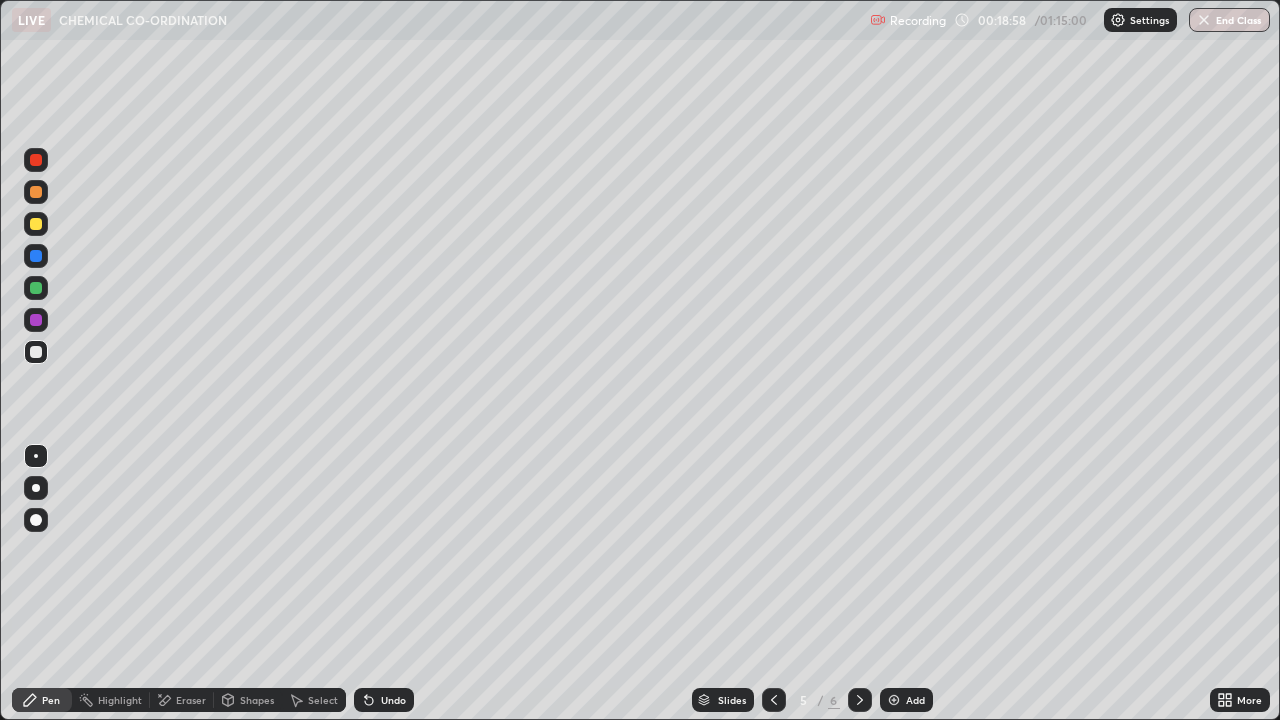 click 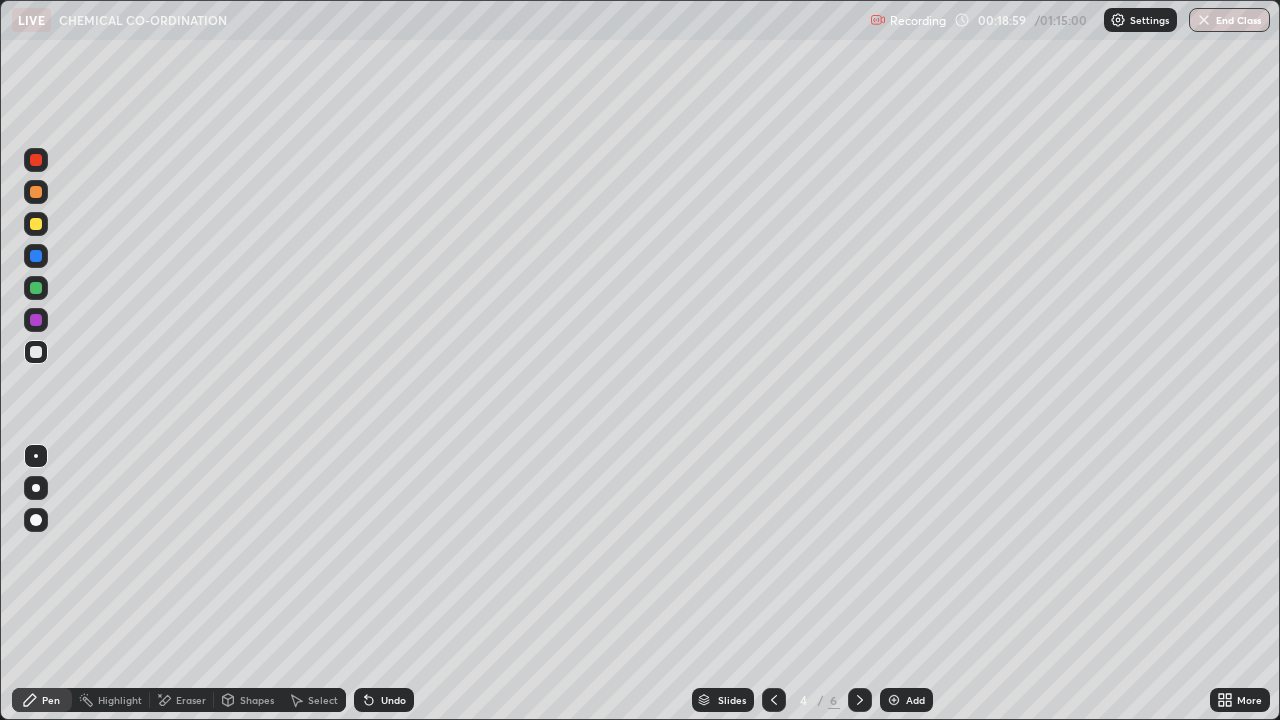 click 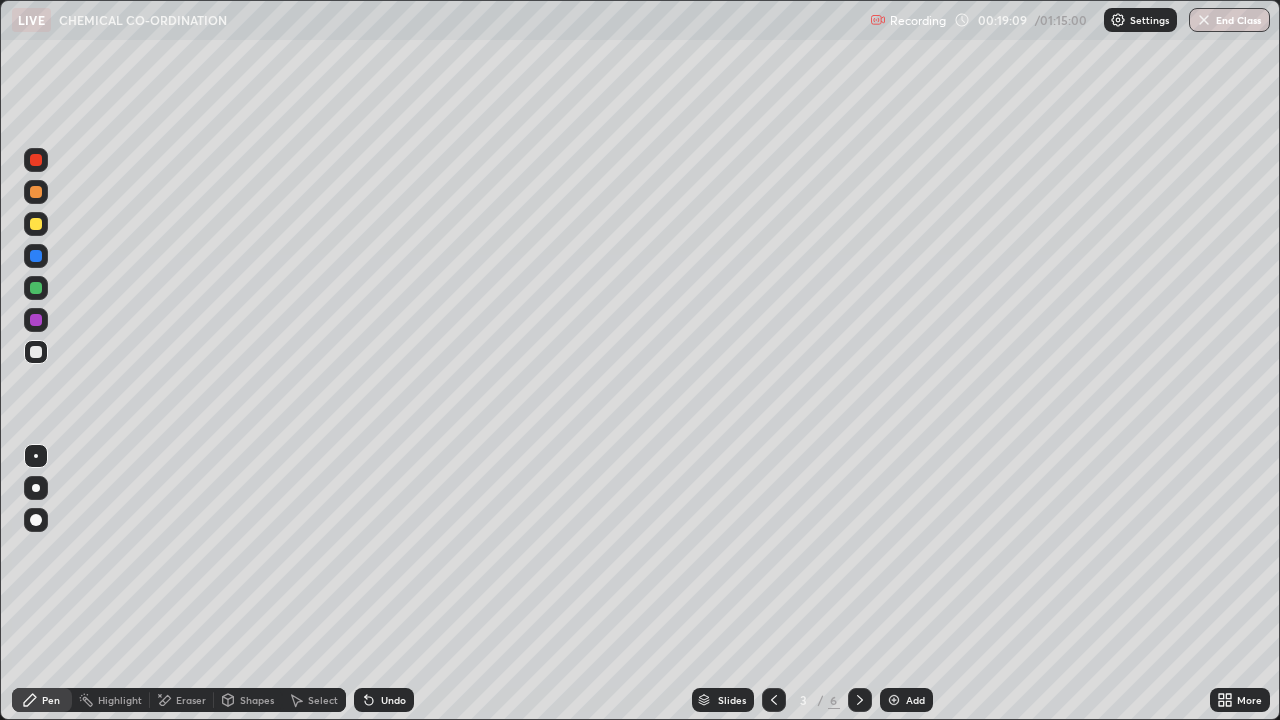 click 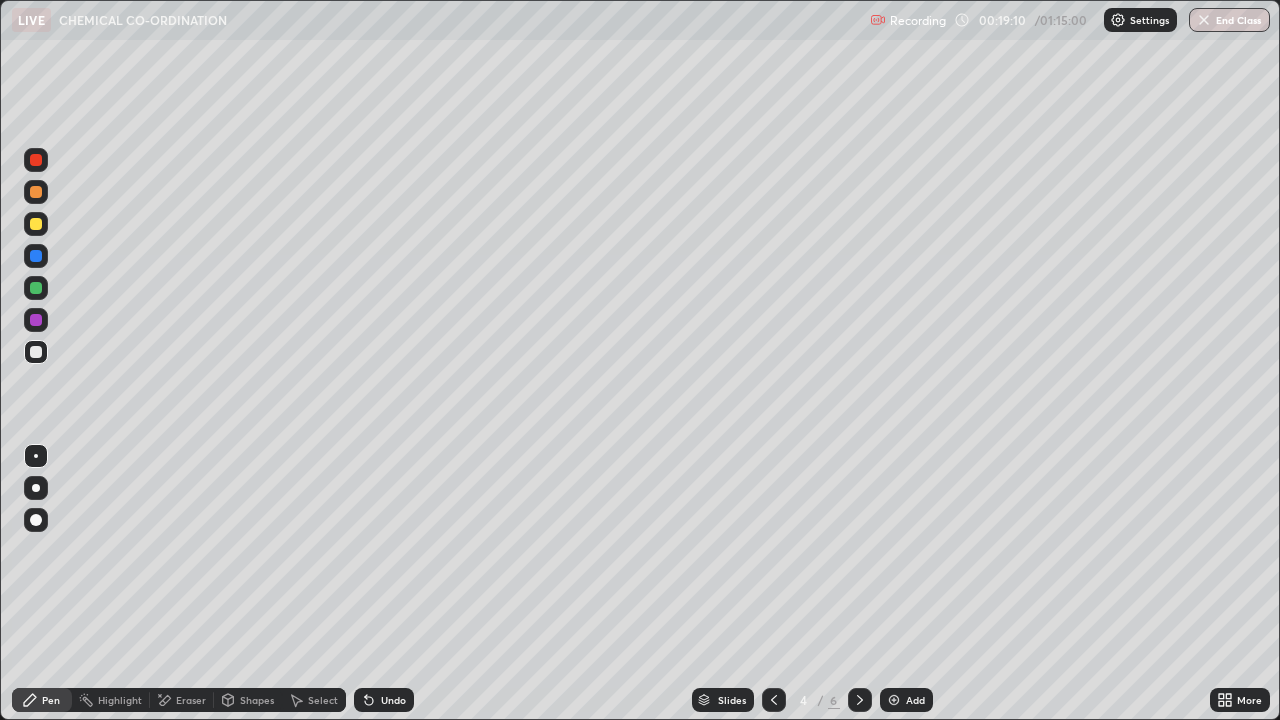 click 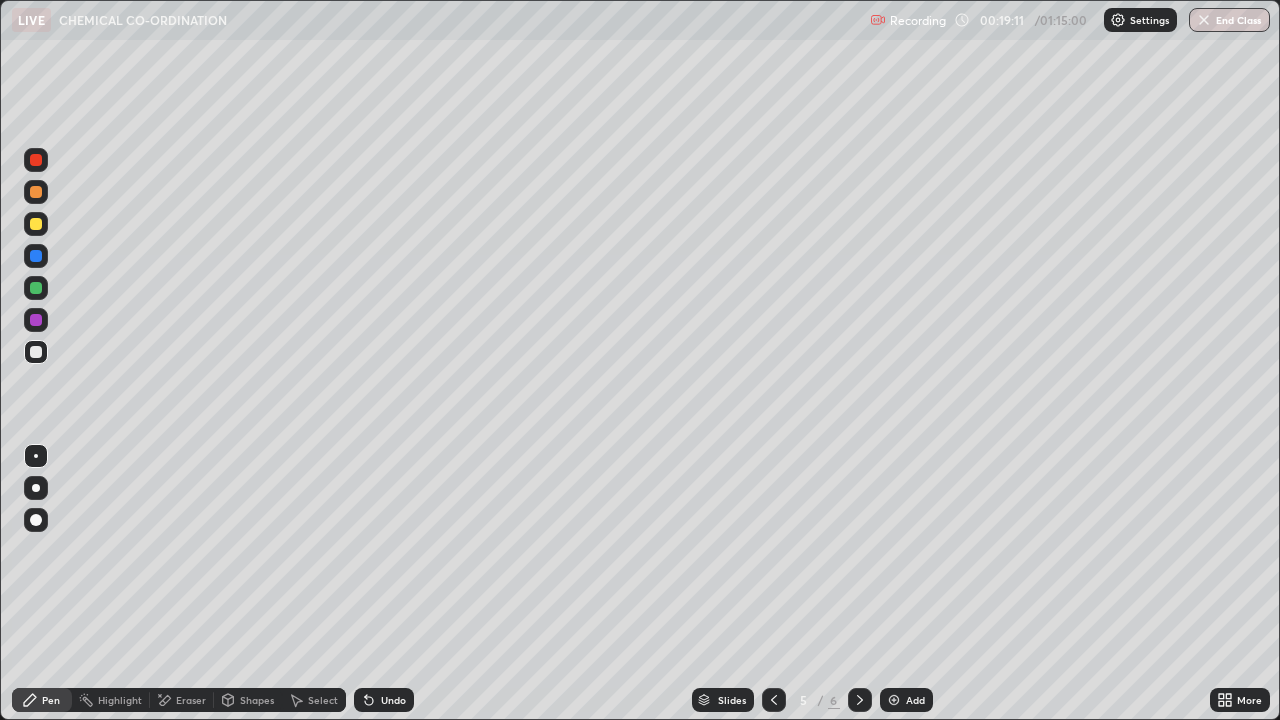 click 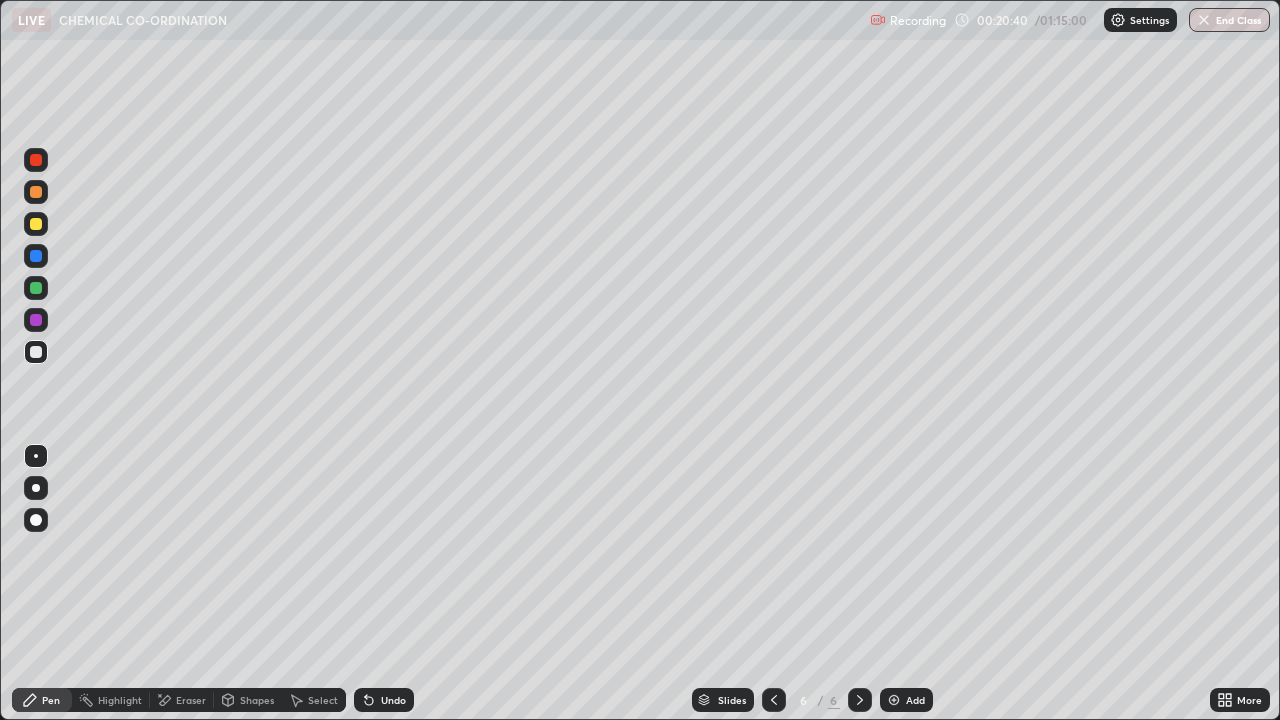 click on "Eraser" at bounding box center [191, 700] 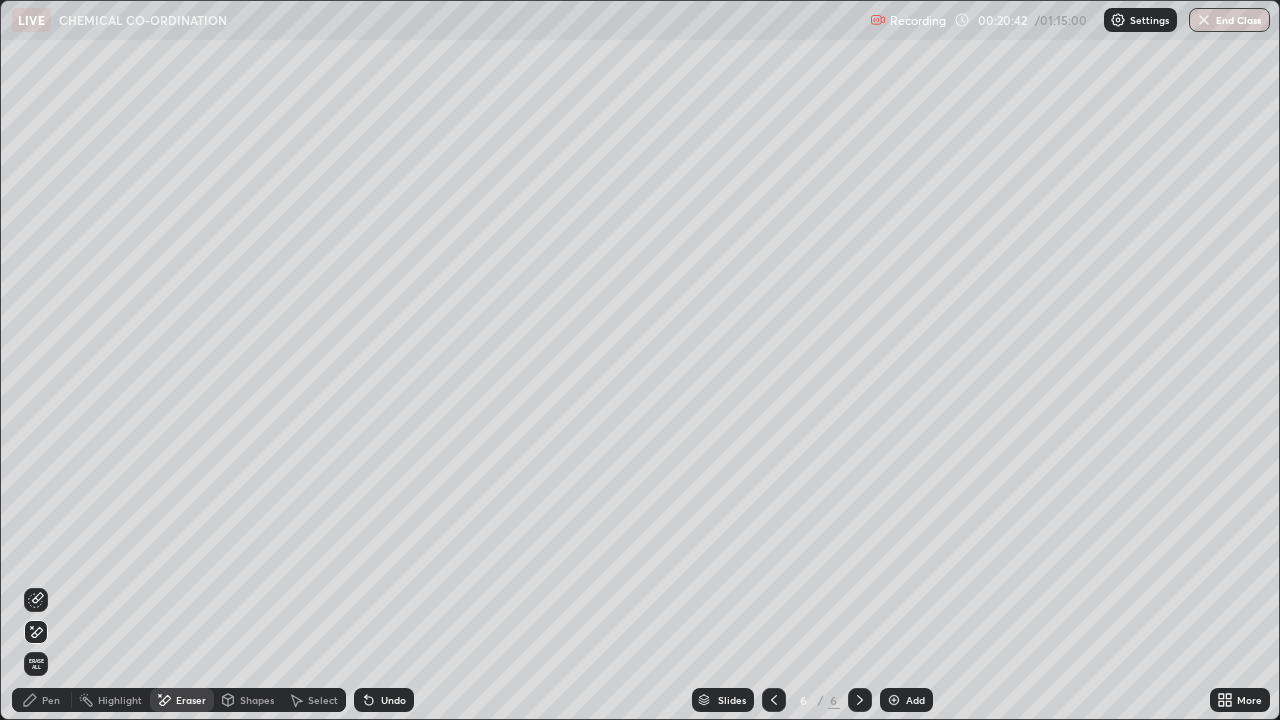 click on "Pen" at bounding box center (51, 700) 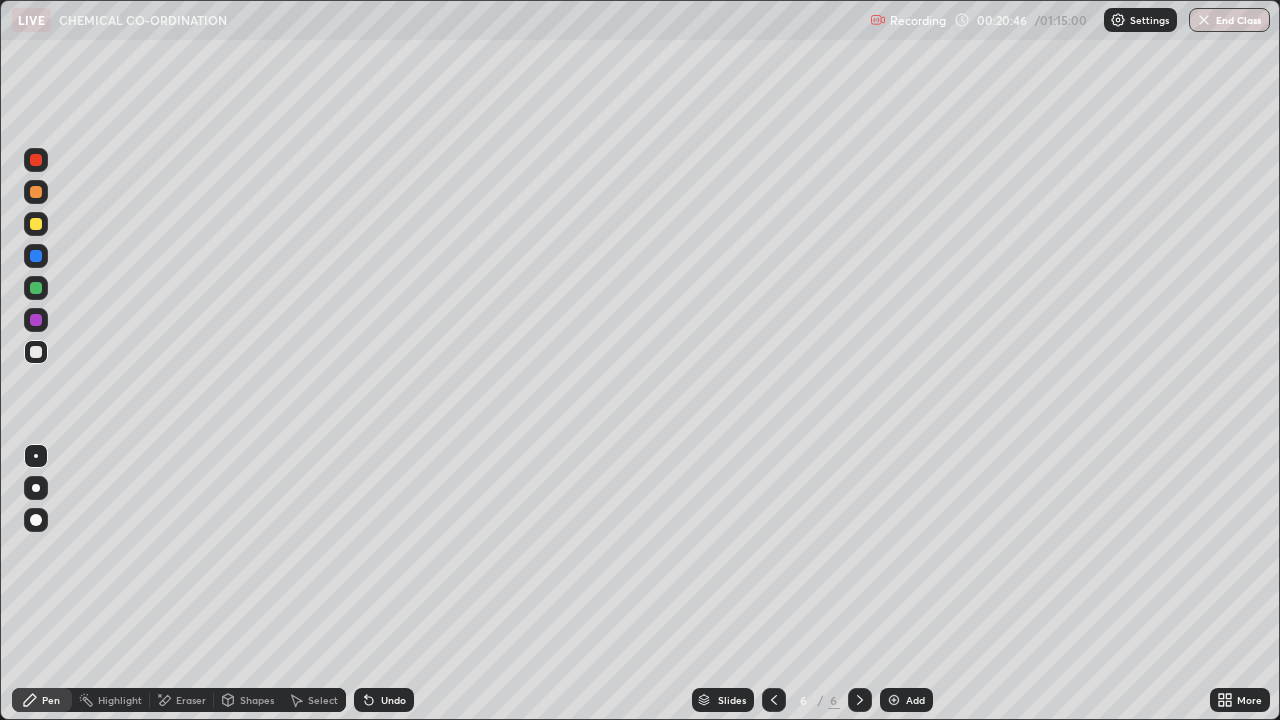 click on "Eraser" at bounding box center [191, 700] 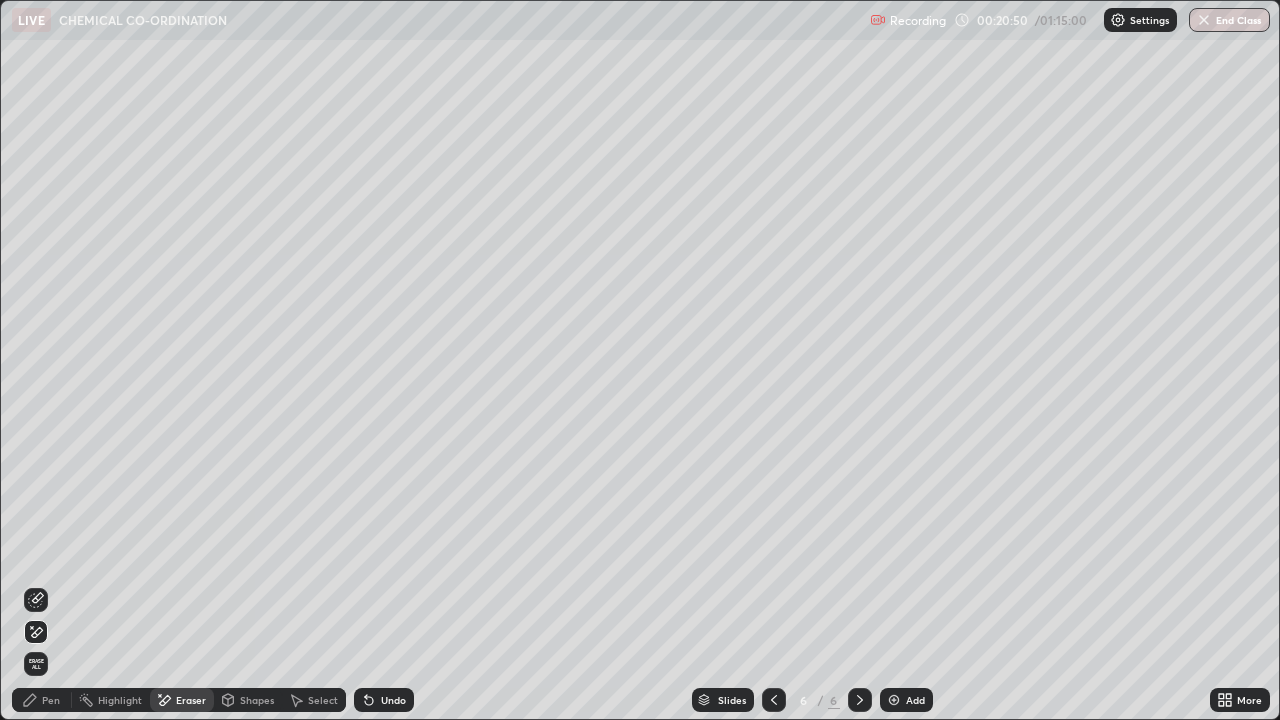 click on "Pen" at bounding box center [51, 700] 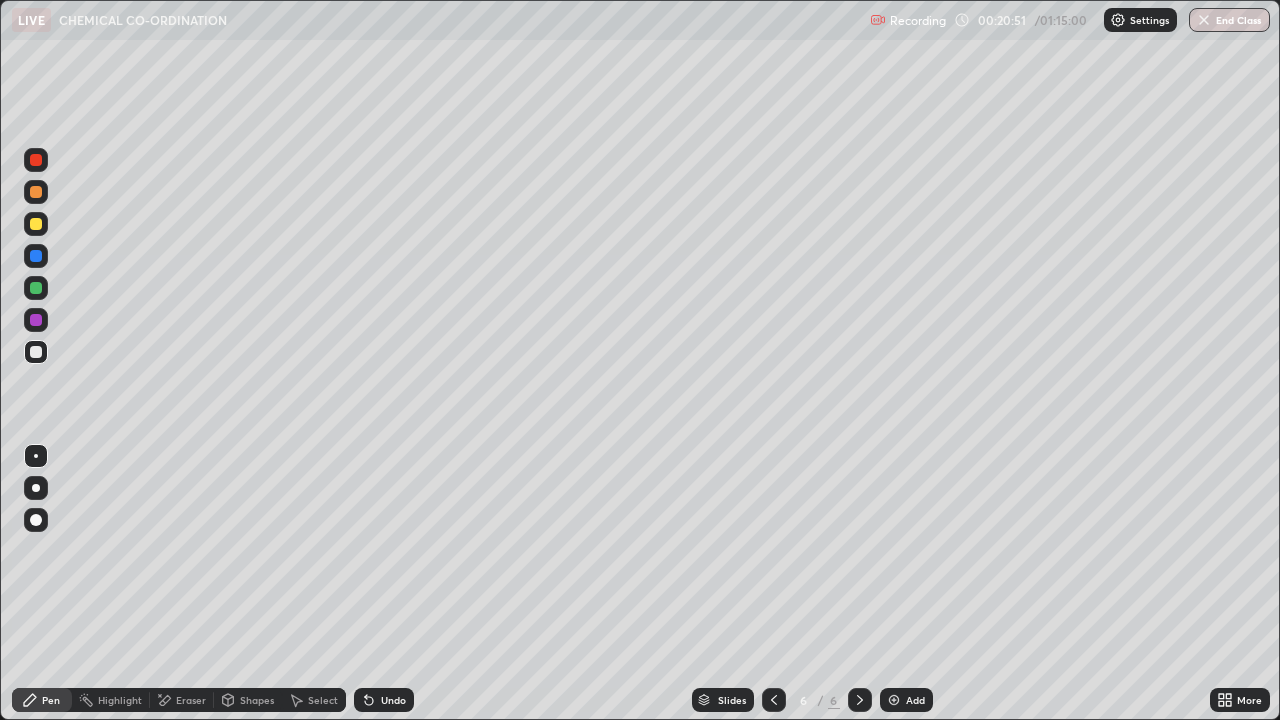 click on "Eraser" at bounding box center [191, 700] 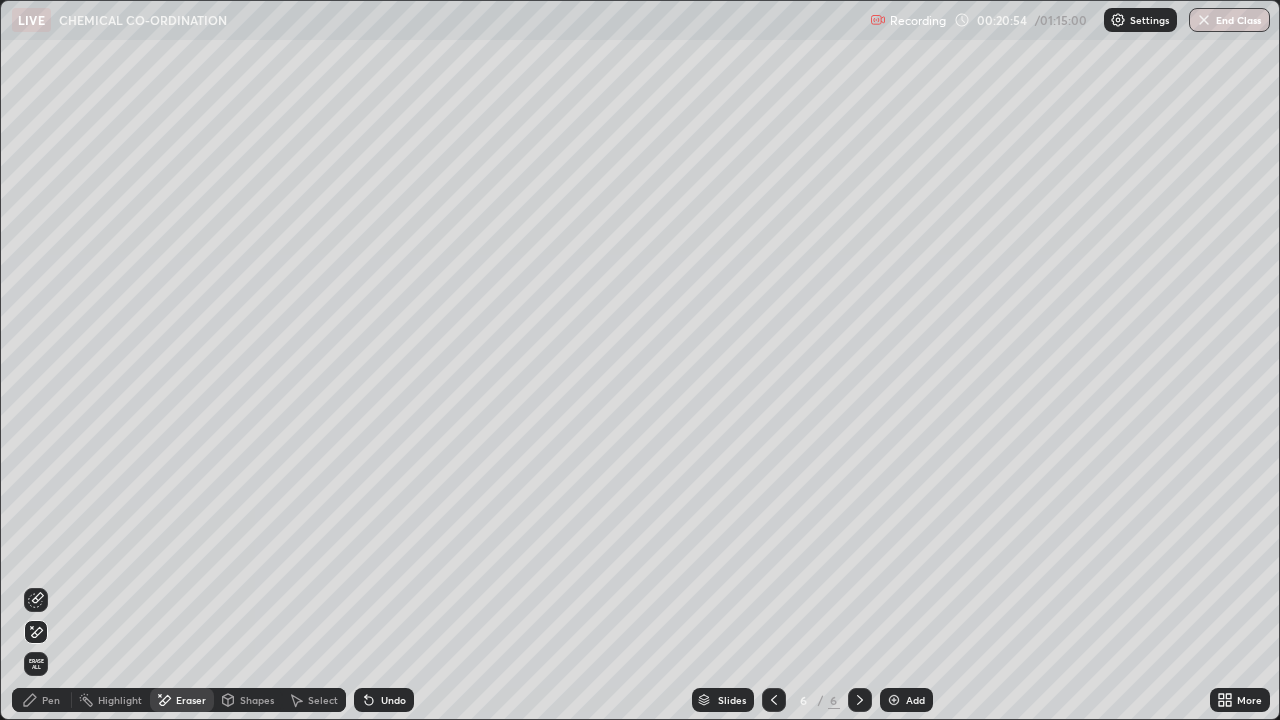 click on "Pen" at bounding box center [51, 700] 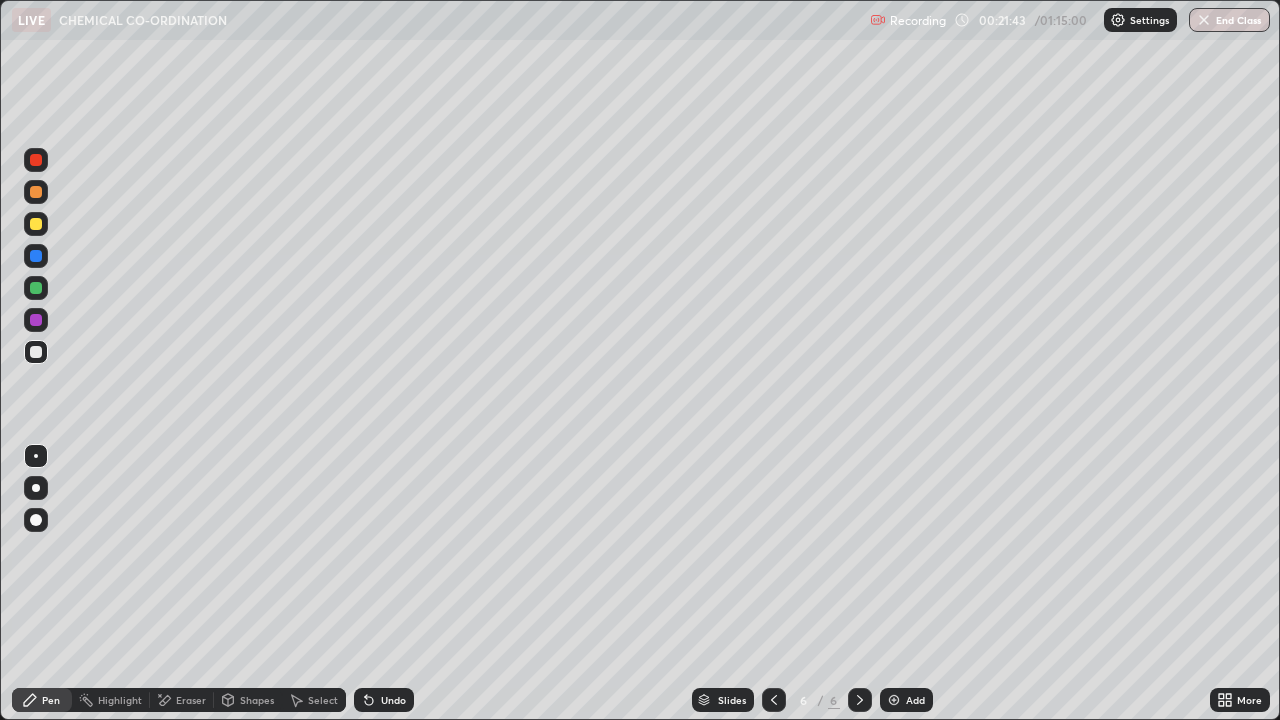 click on "Add" at bounding box center [915, 700] 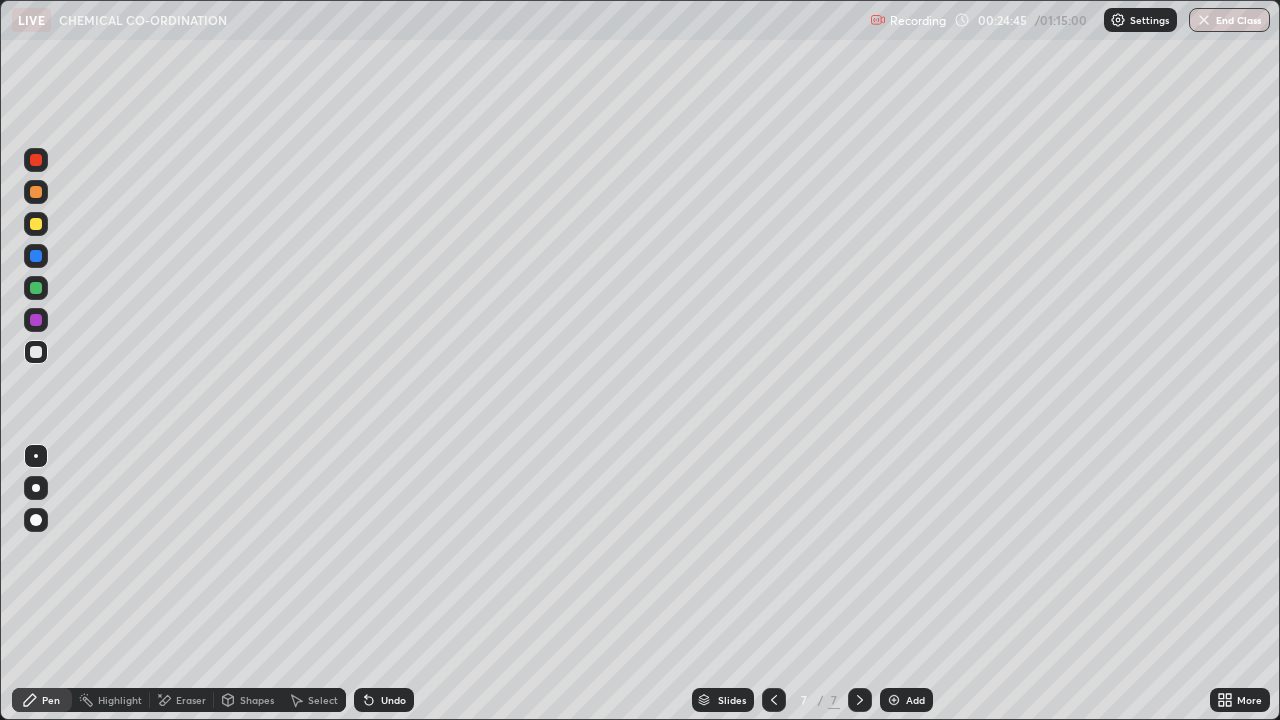 click on "Add" at bounding box center (915, 700) 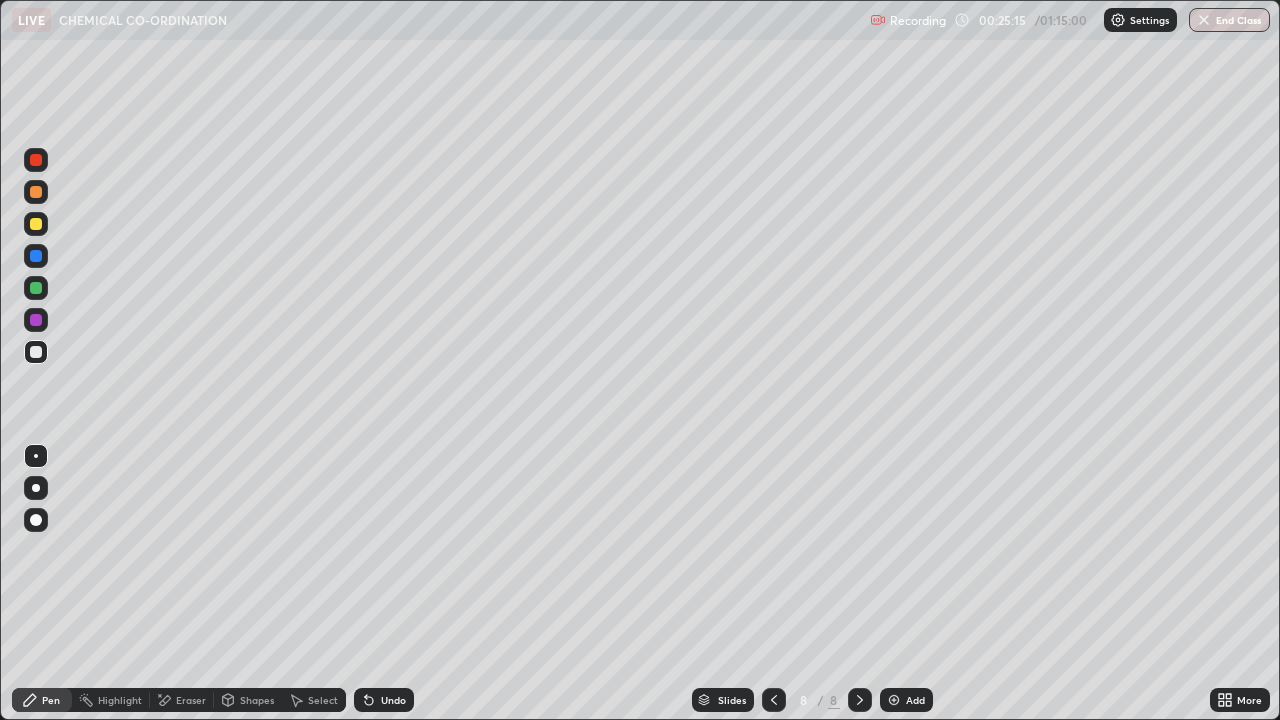 click on "Eraser" at bounding box center (191, 700) 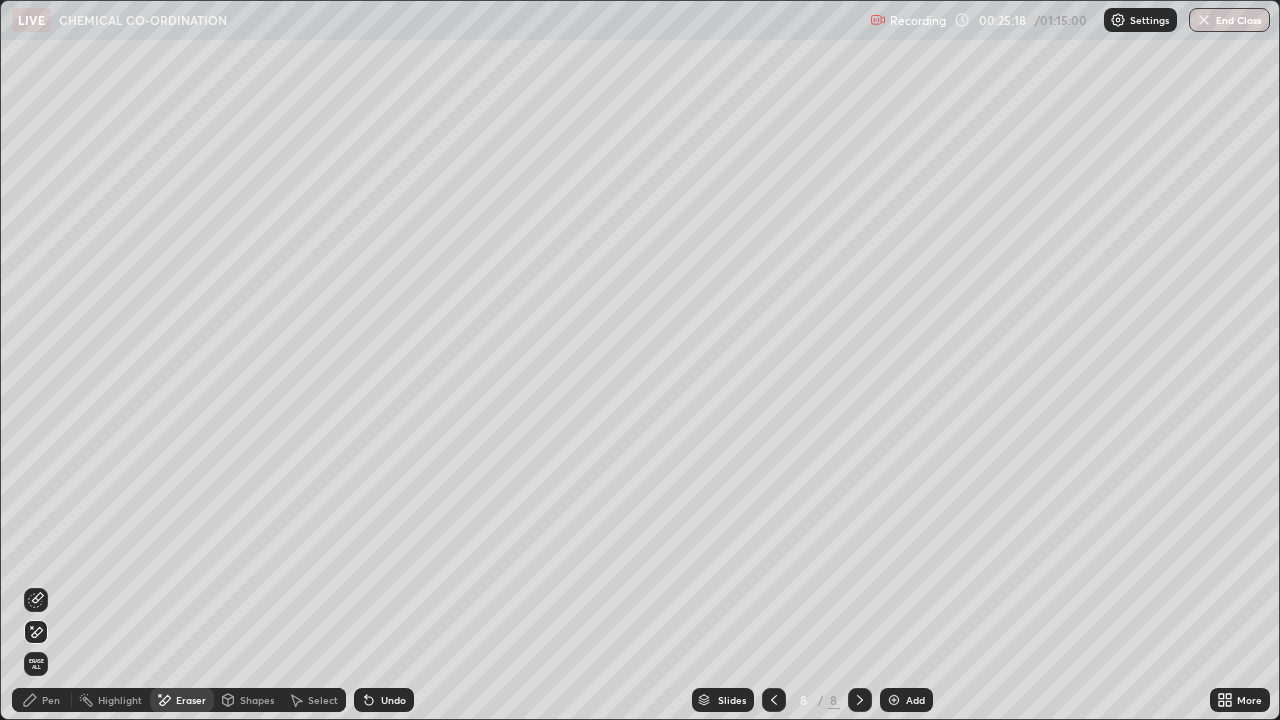 click on "Pen" at bounding box center [51, 700] 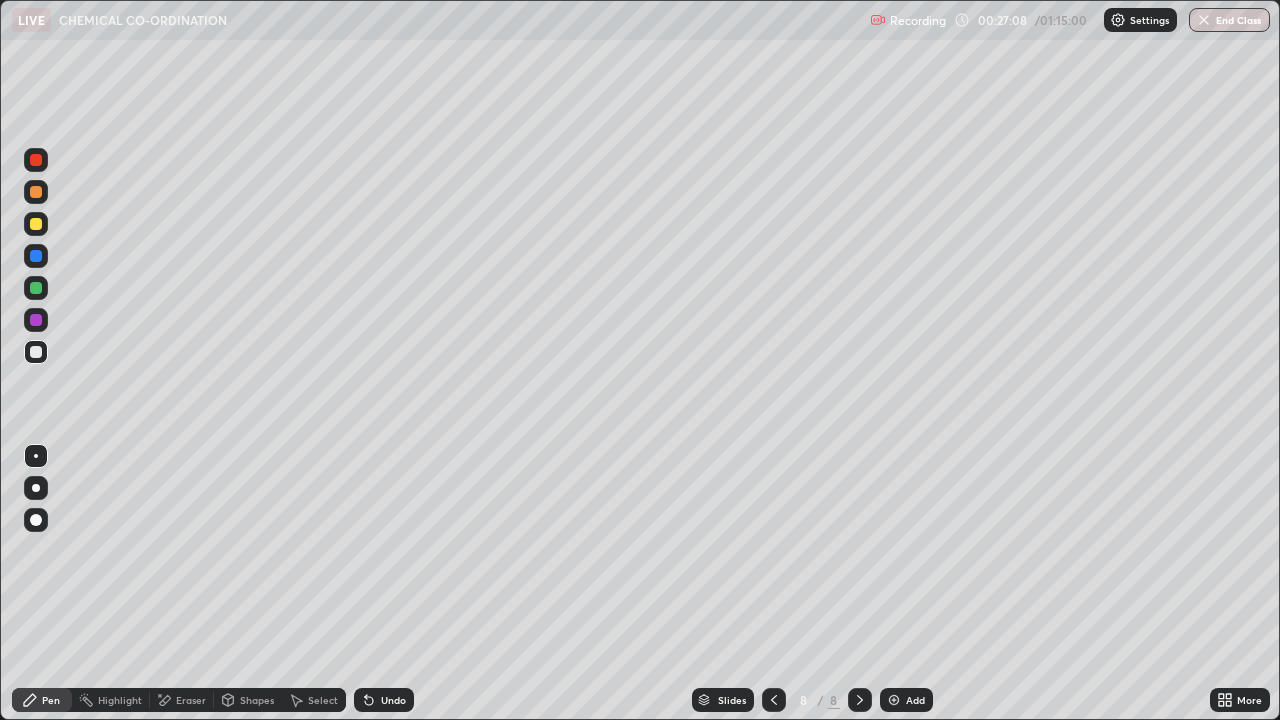 click 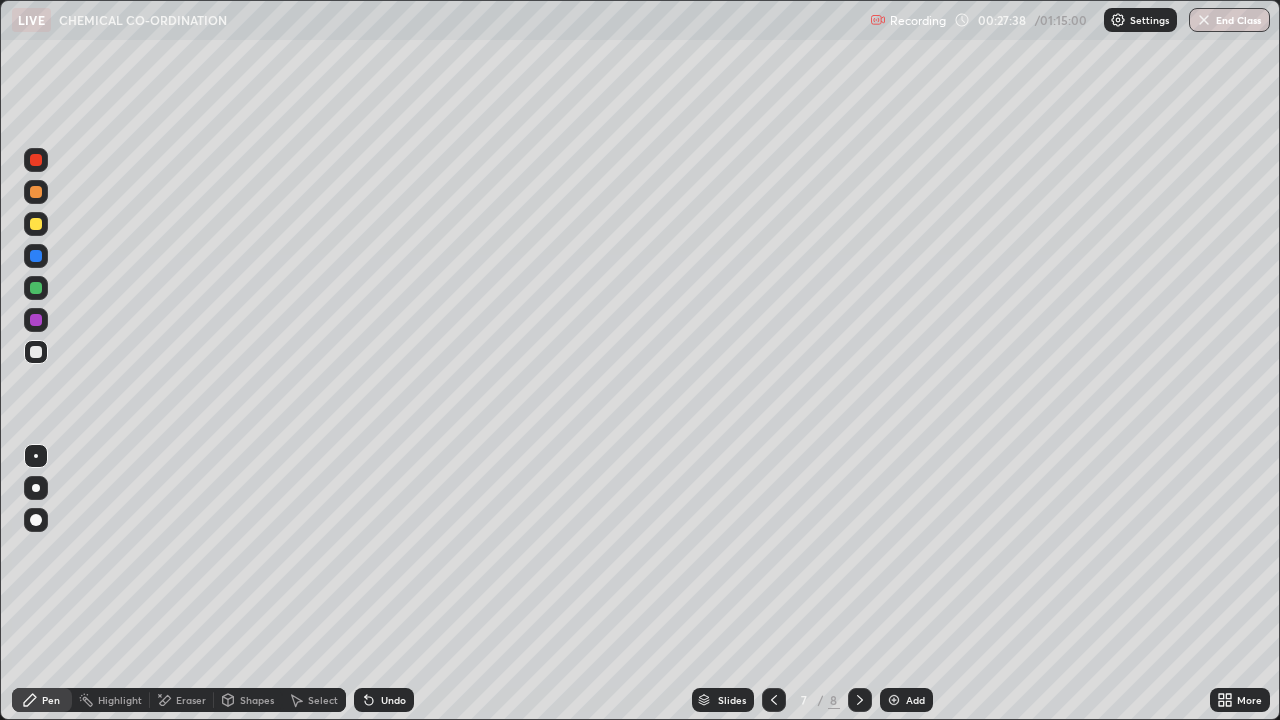 click 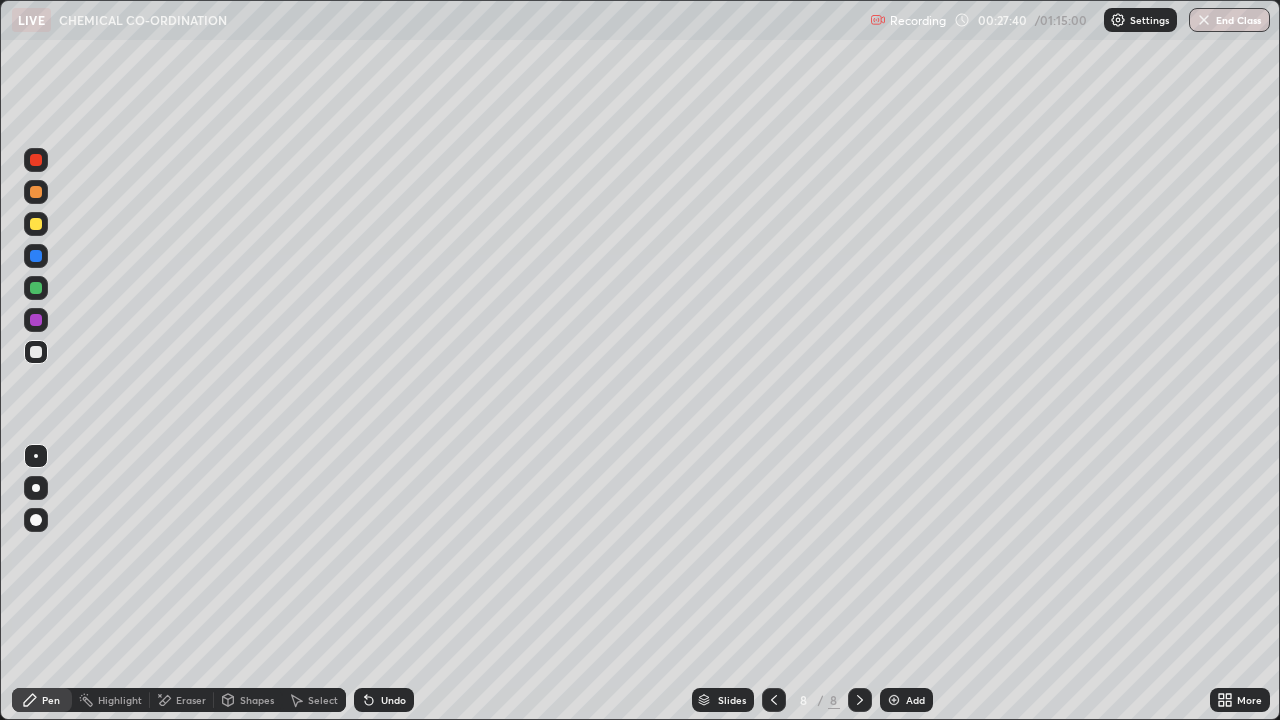 click 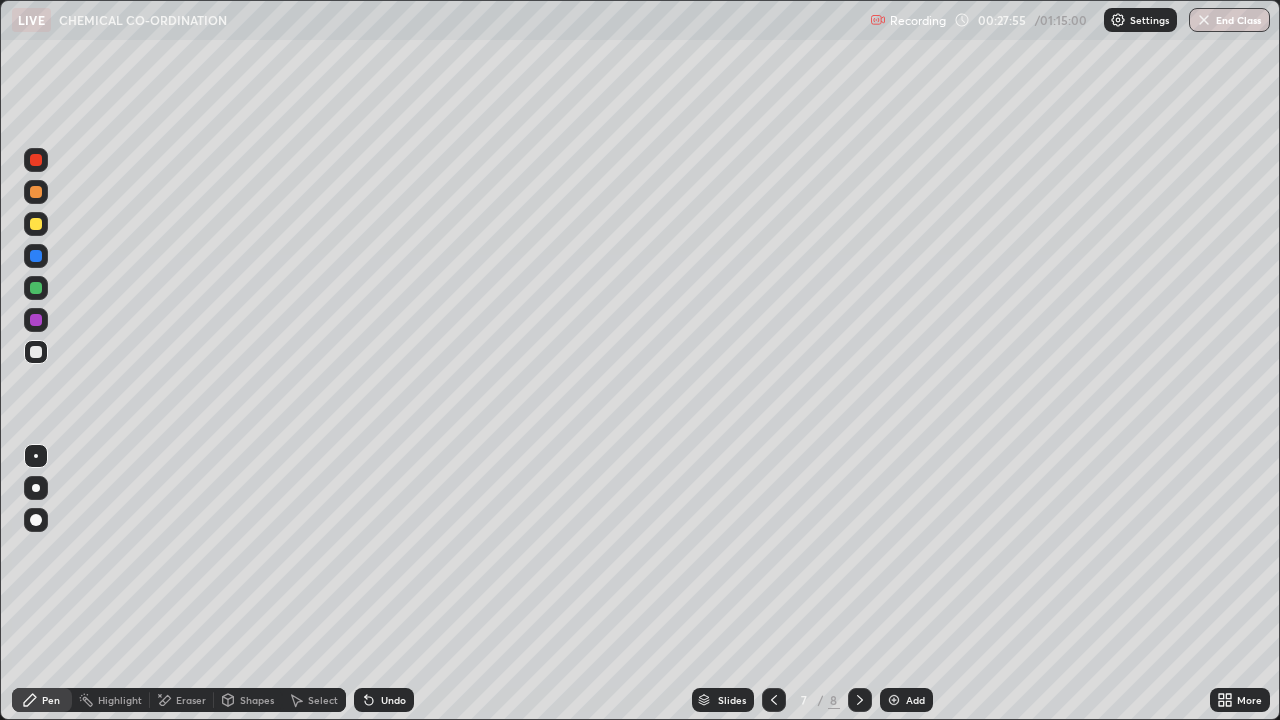 click 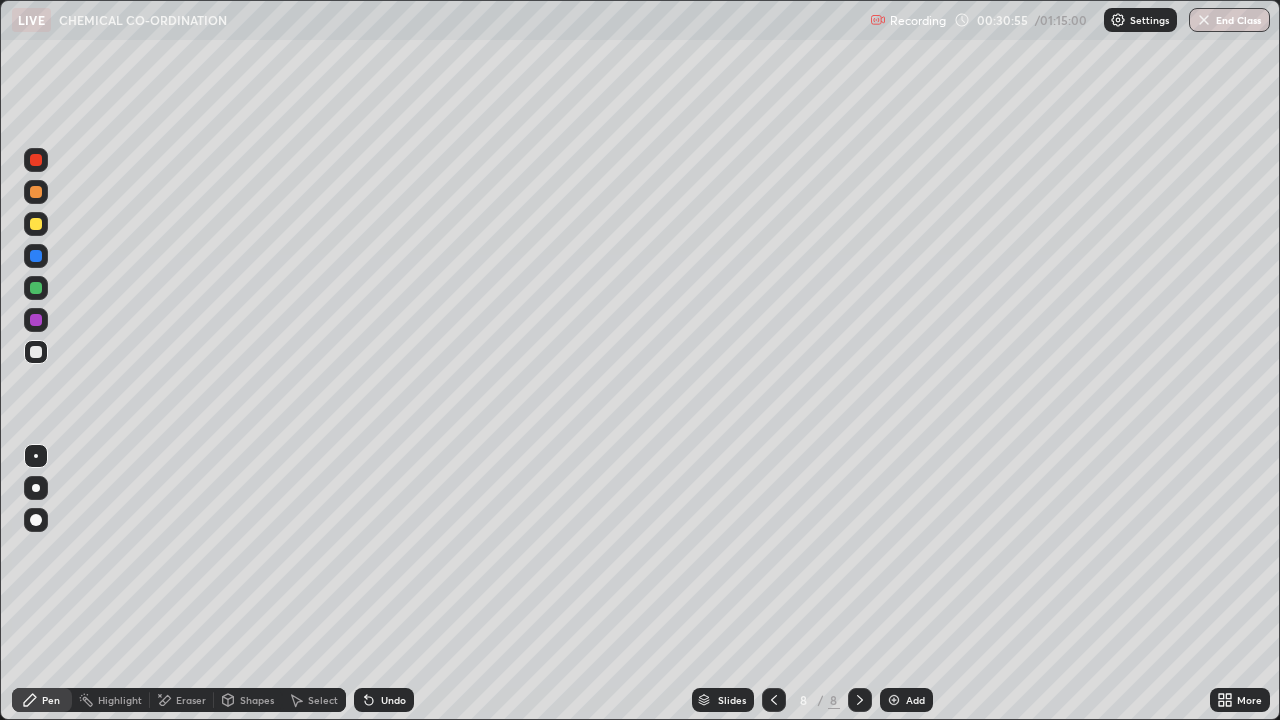 click on "Add" at bounding box center (915, 700) 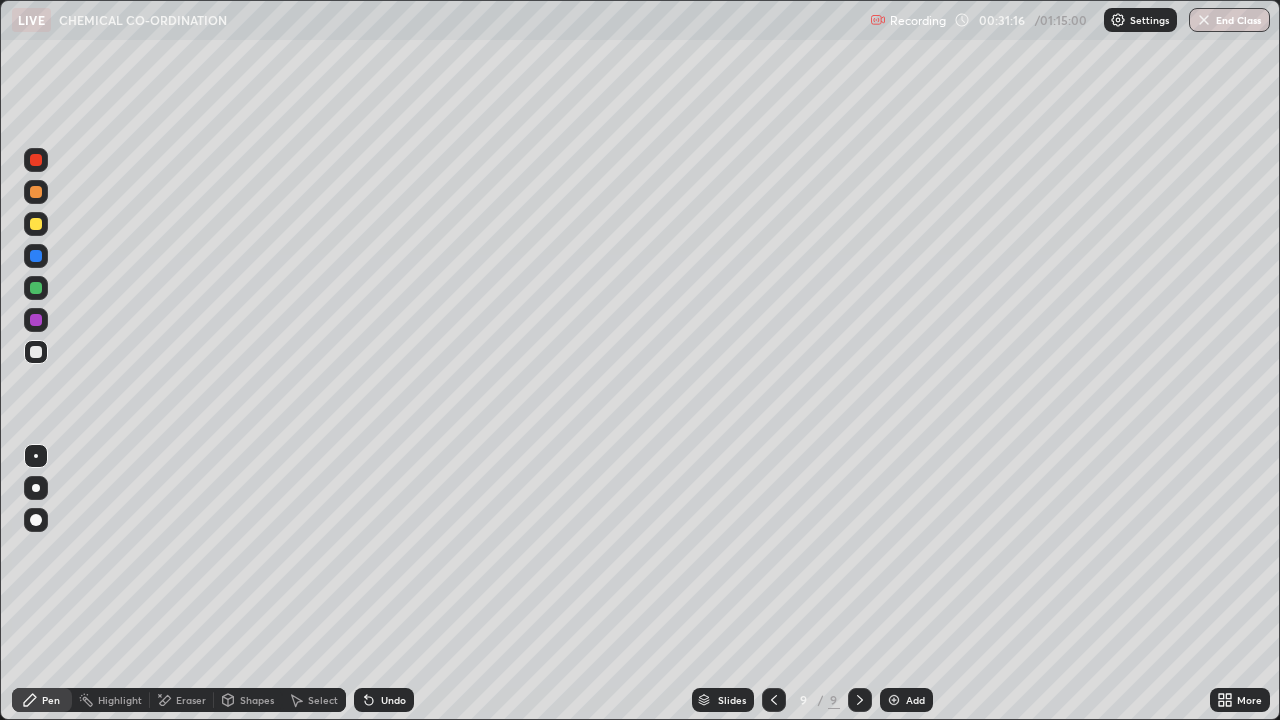 click on "Eraser" at bounding box center (191, 700) 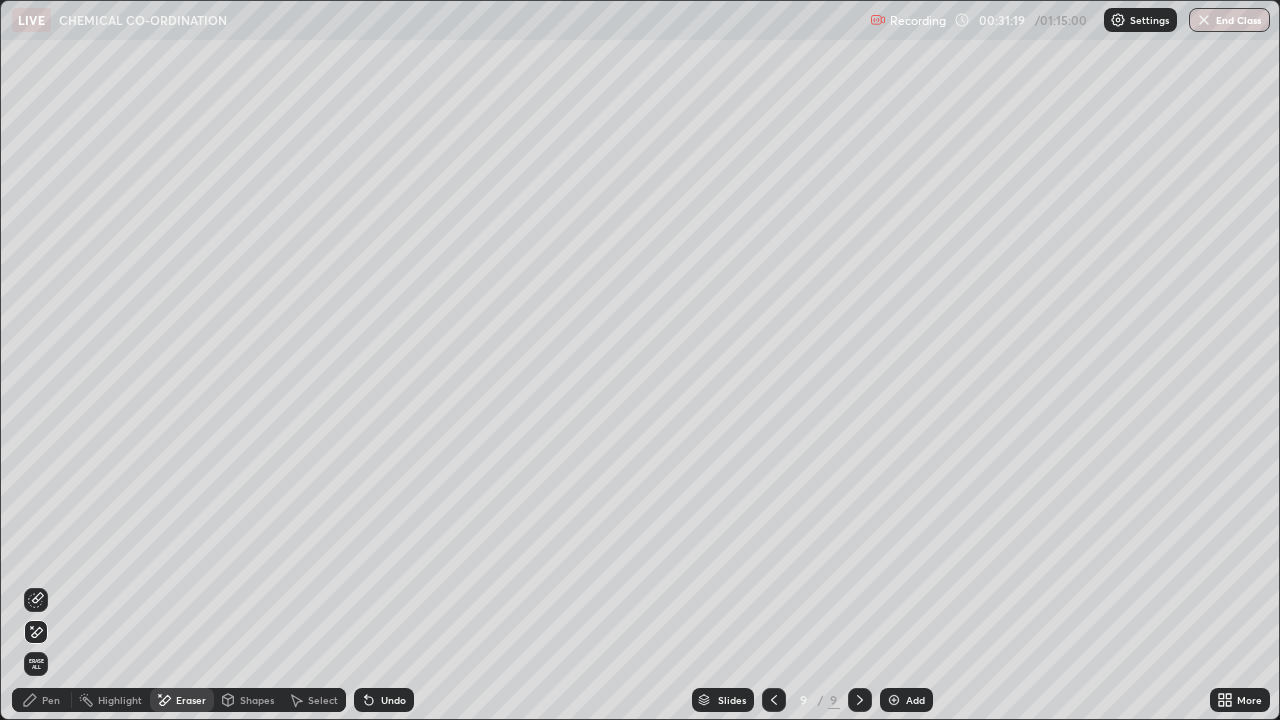click on "Pen" at bounding box center (51, 700) 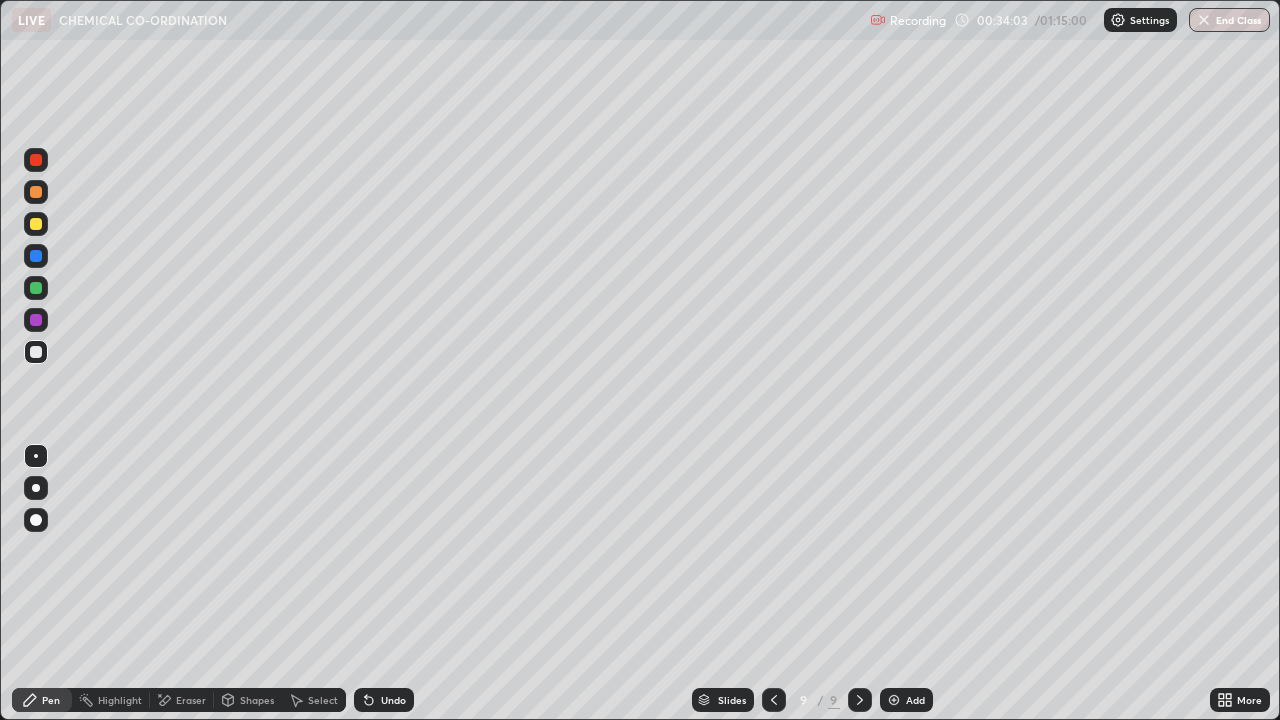 click on "More" at bounding box center (1249, 700) 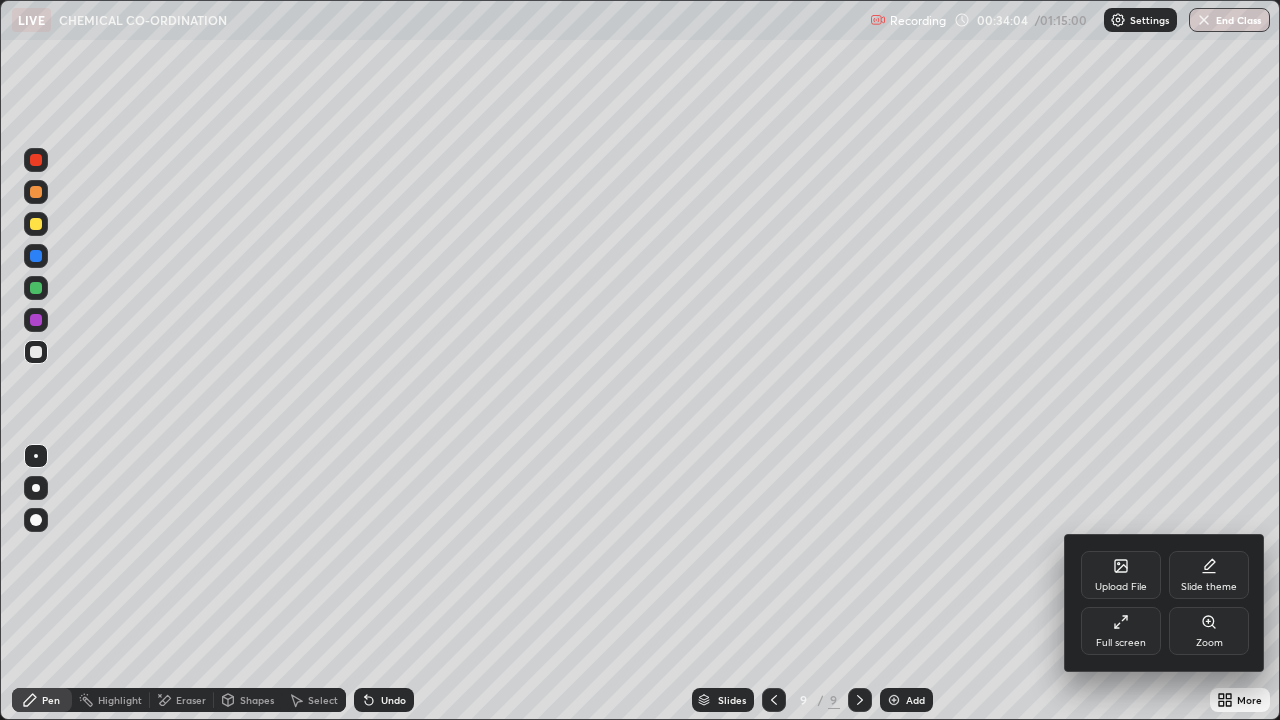 click on "Full screen" at bounding box center [1121, 631] 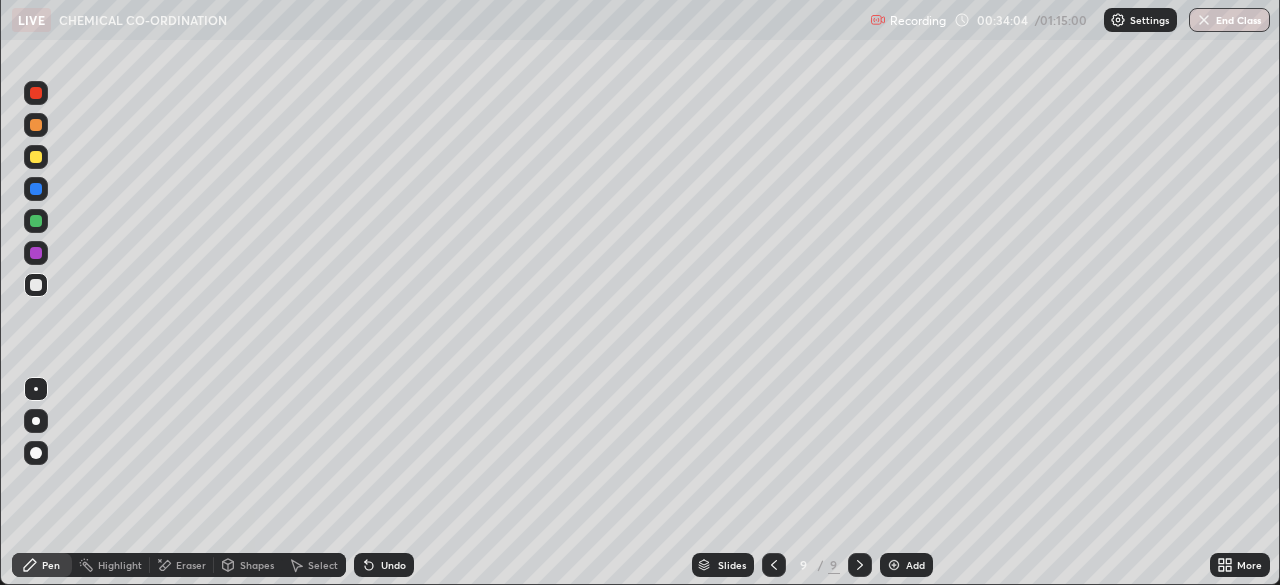 scroll, scrollTop: 585, scrollLeft: 1280, axis: both 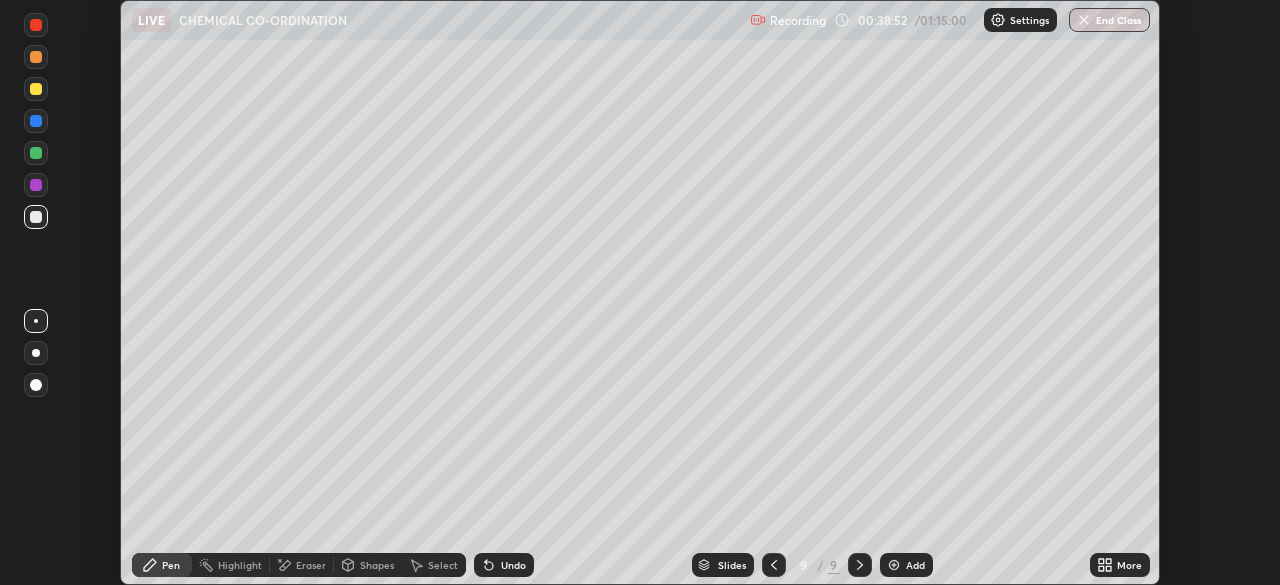 click on "More" at bounding box center (1120, 565) 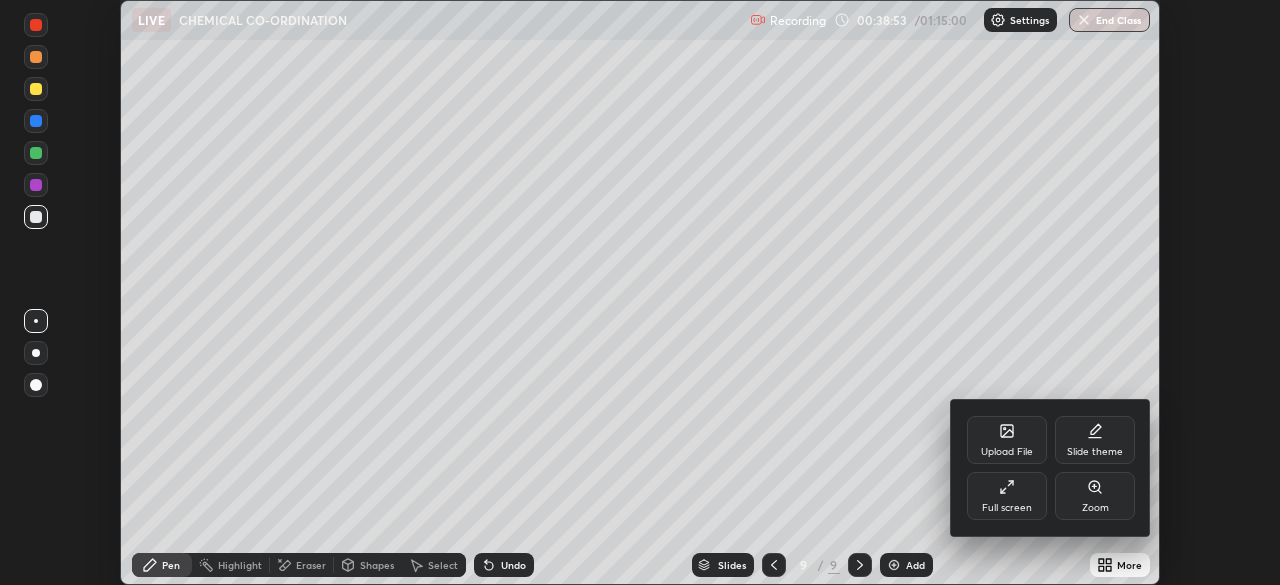 click 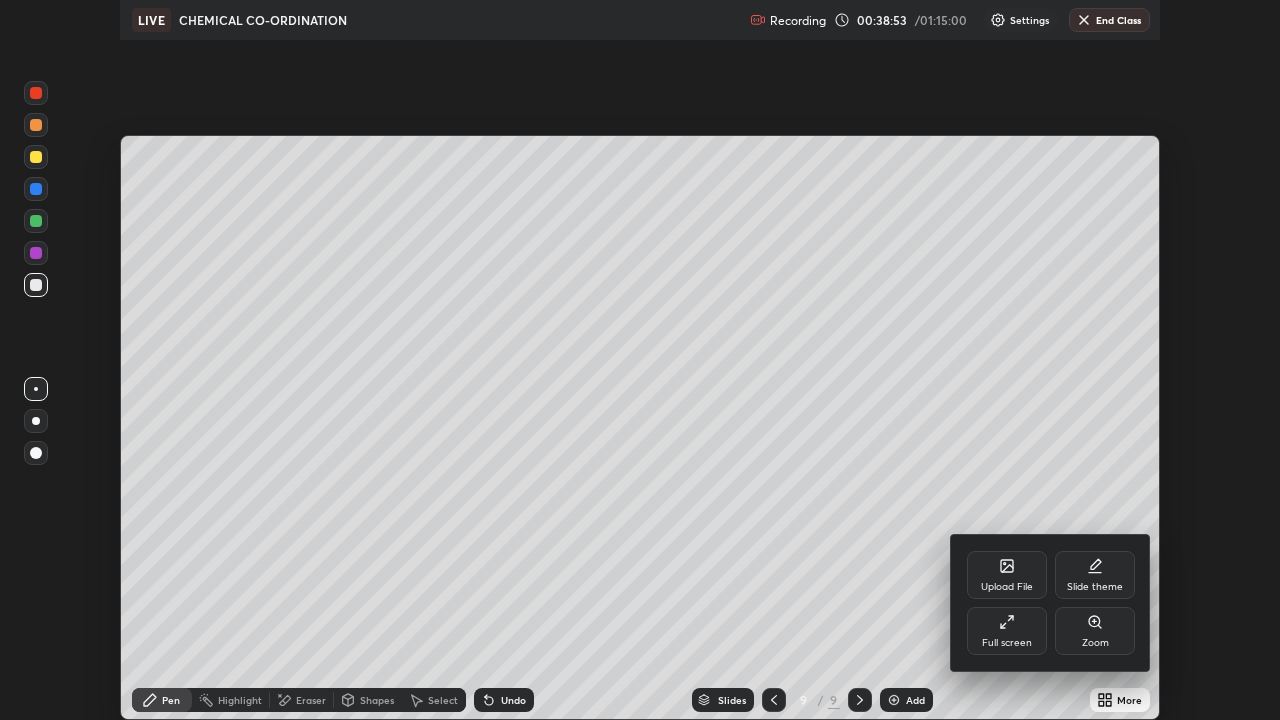 scroll, scrollTop: 99280, scrollLeft: 98720, axis: both 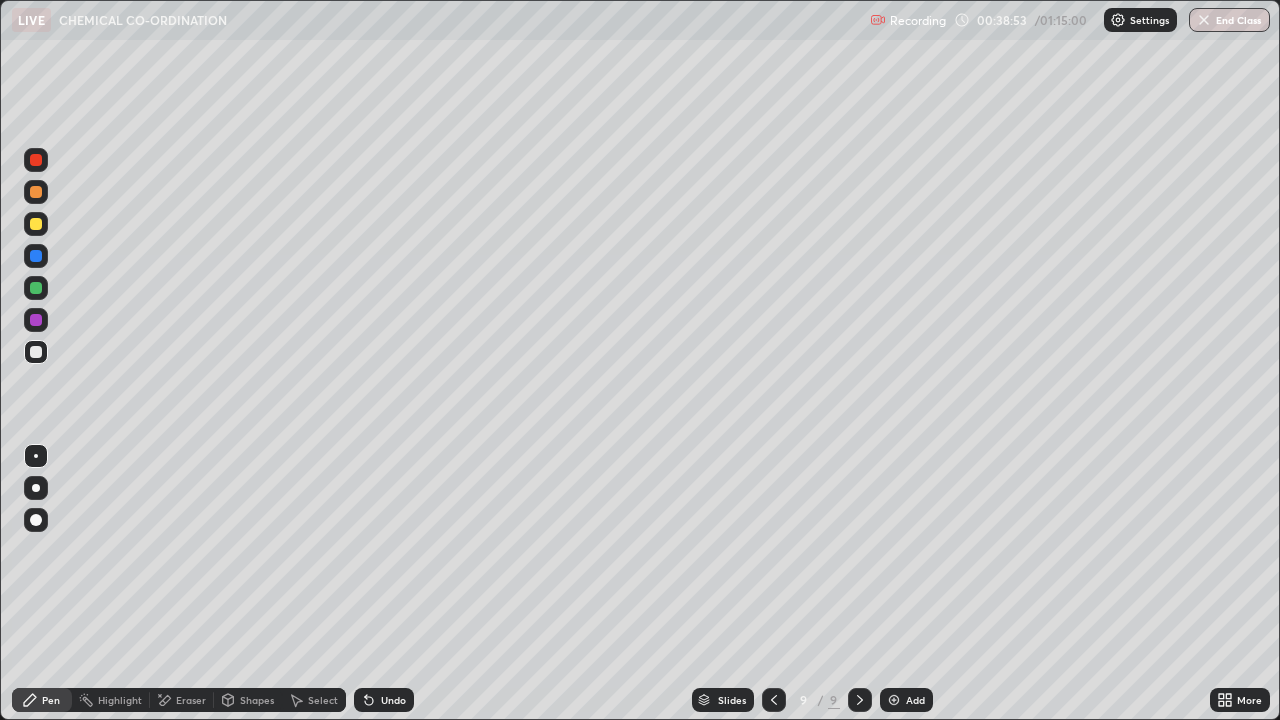 click on "Add" at bounding box center [915, 700] 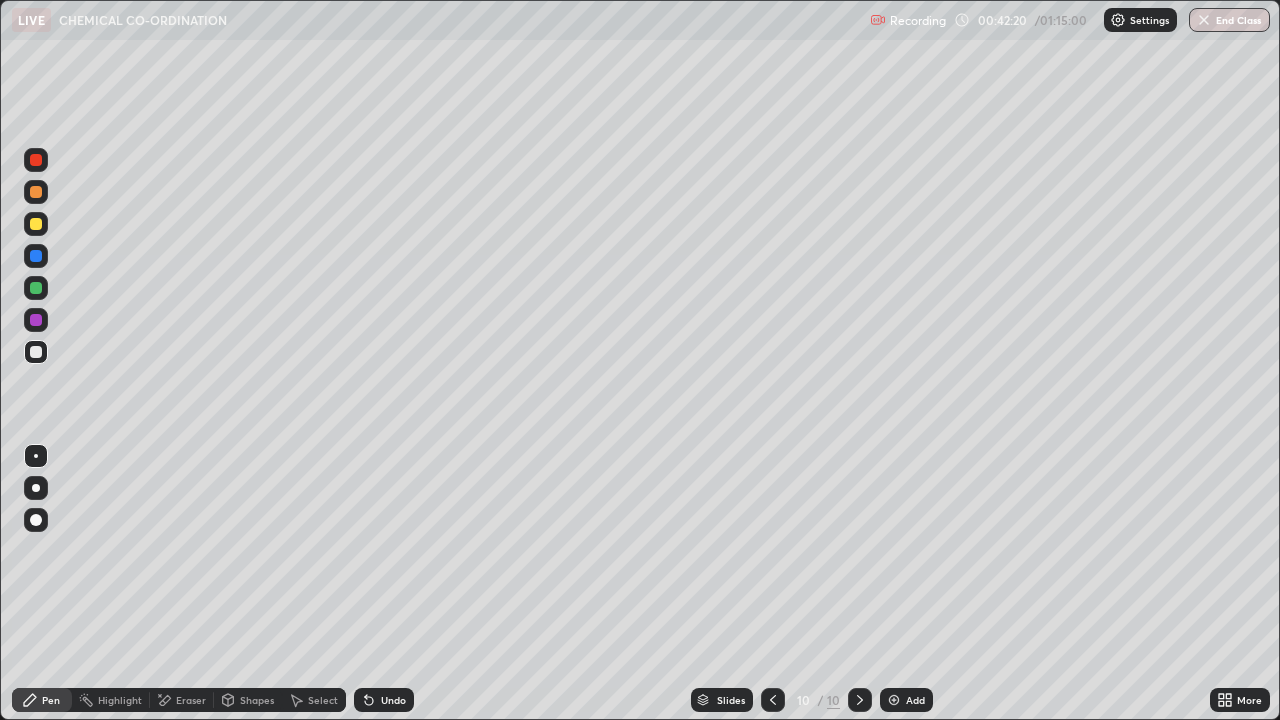 click at bounding box center (894, 700) 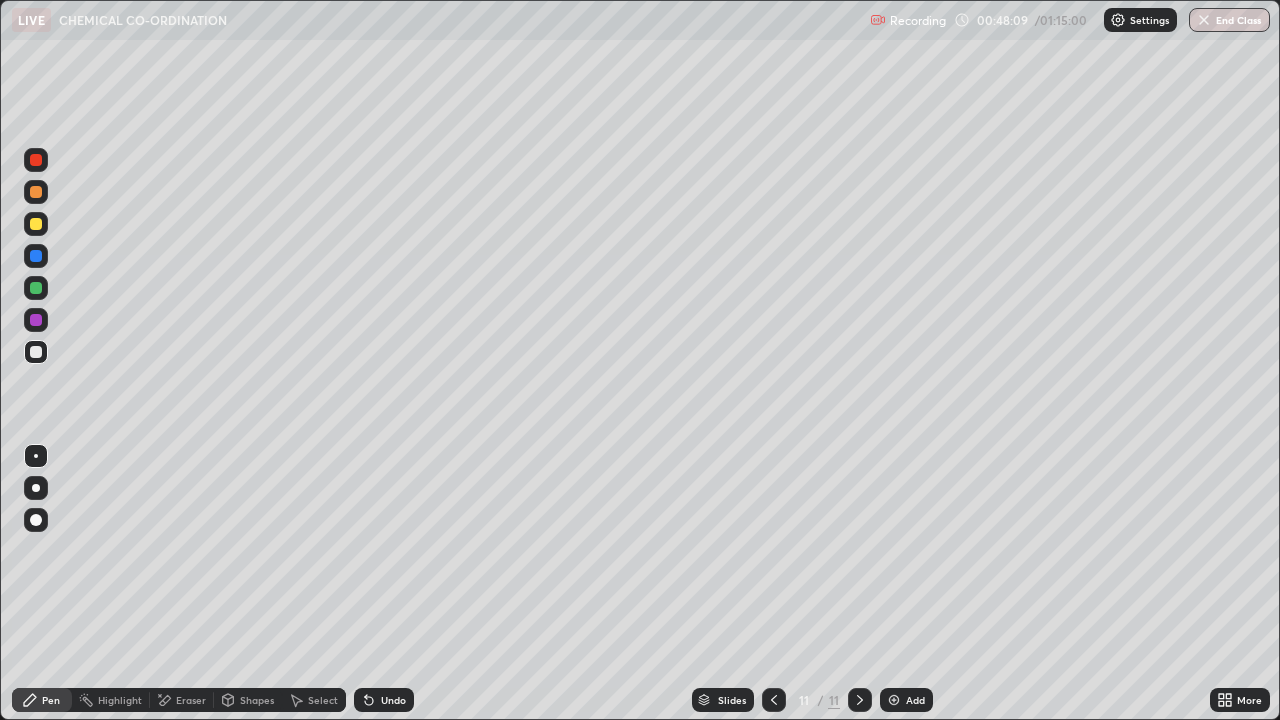 click on "Add" at bounding box center (915, 700) 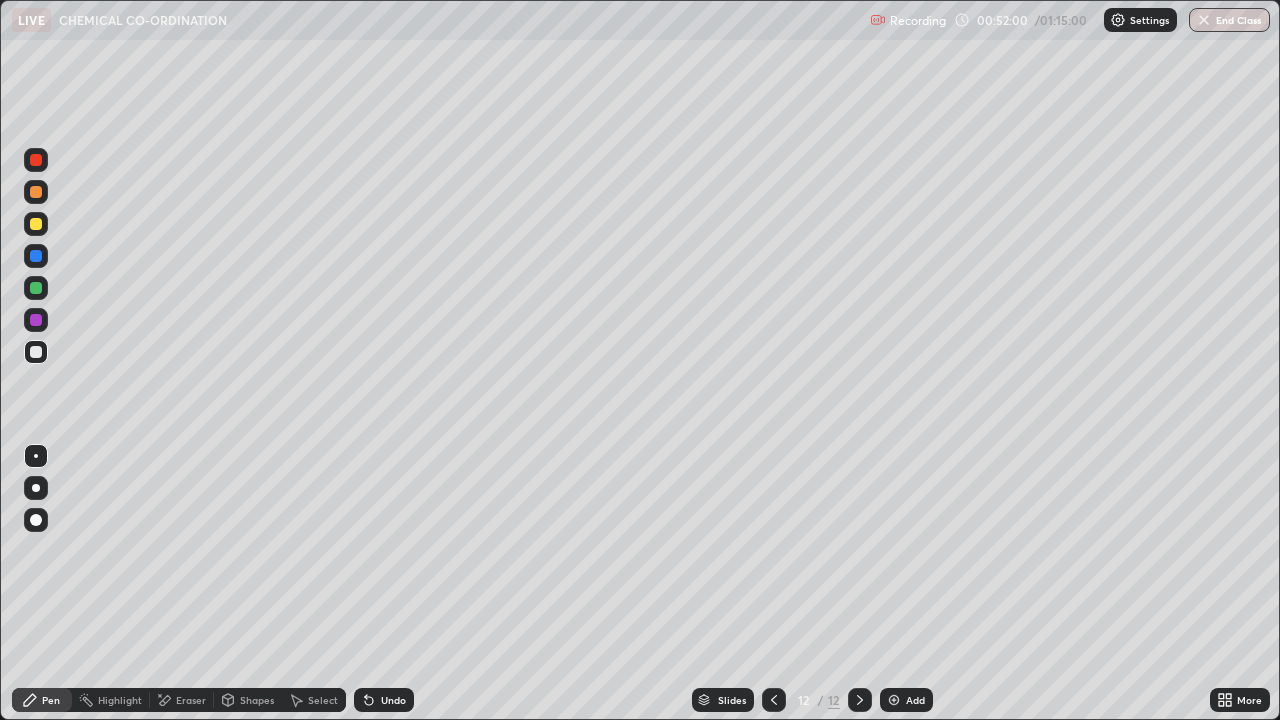 click on "Eraser" at bounding box center (191, 700) 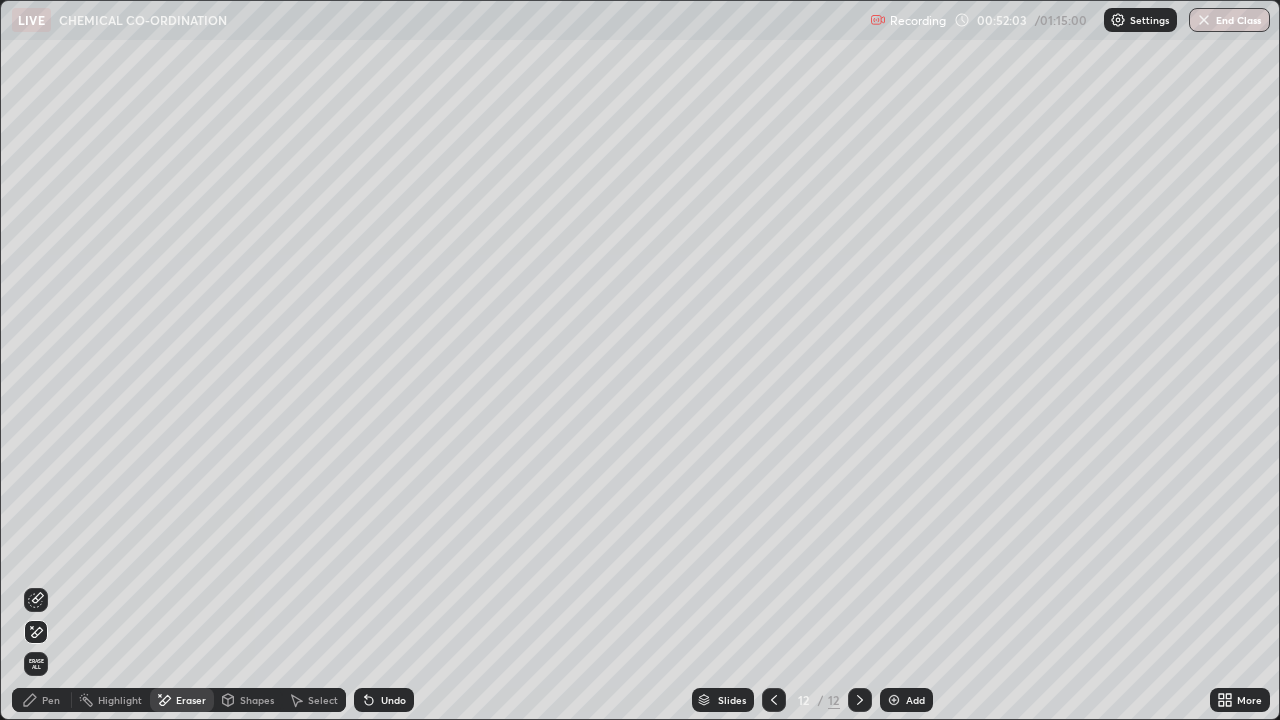 click on "Pen" at bounding box center [42, 700] 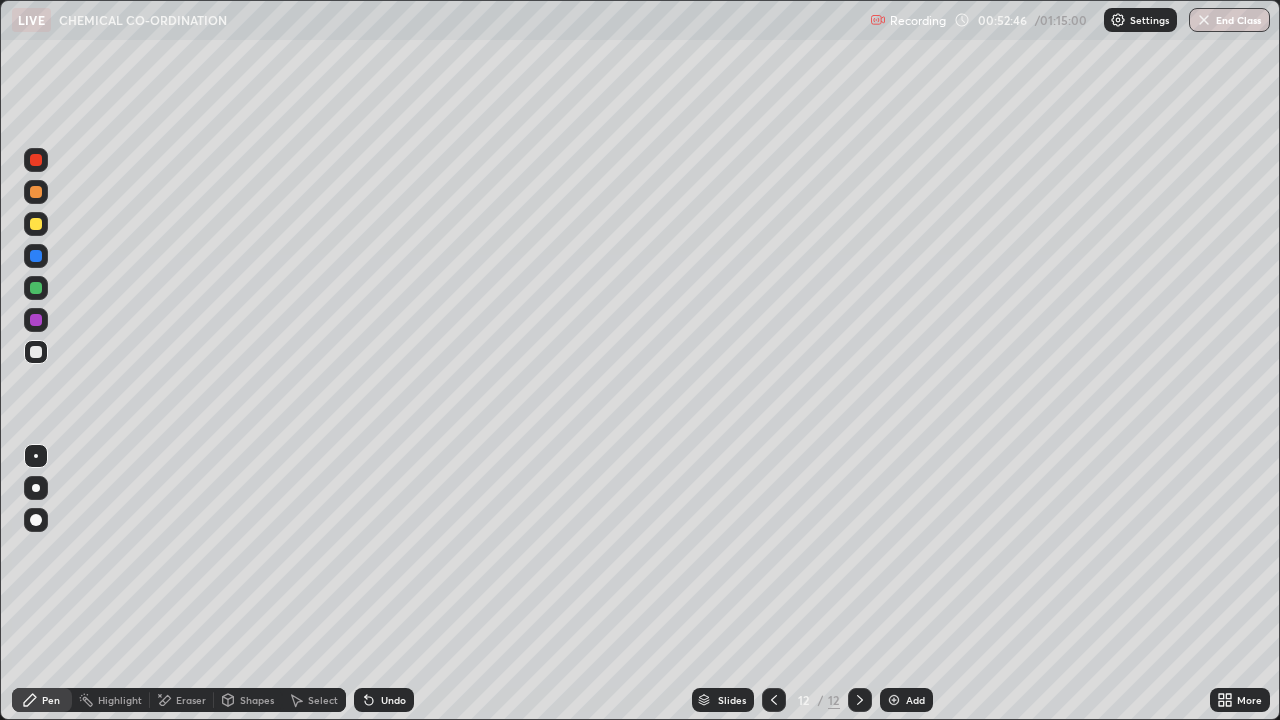 click at bounding box center (894, 700) 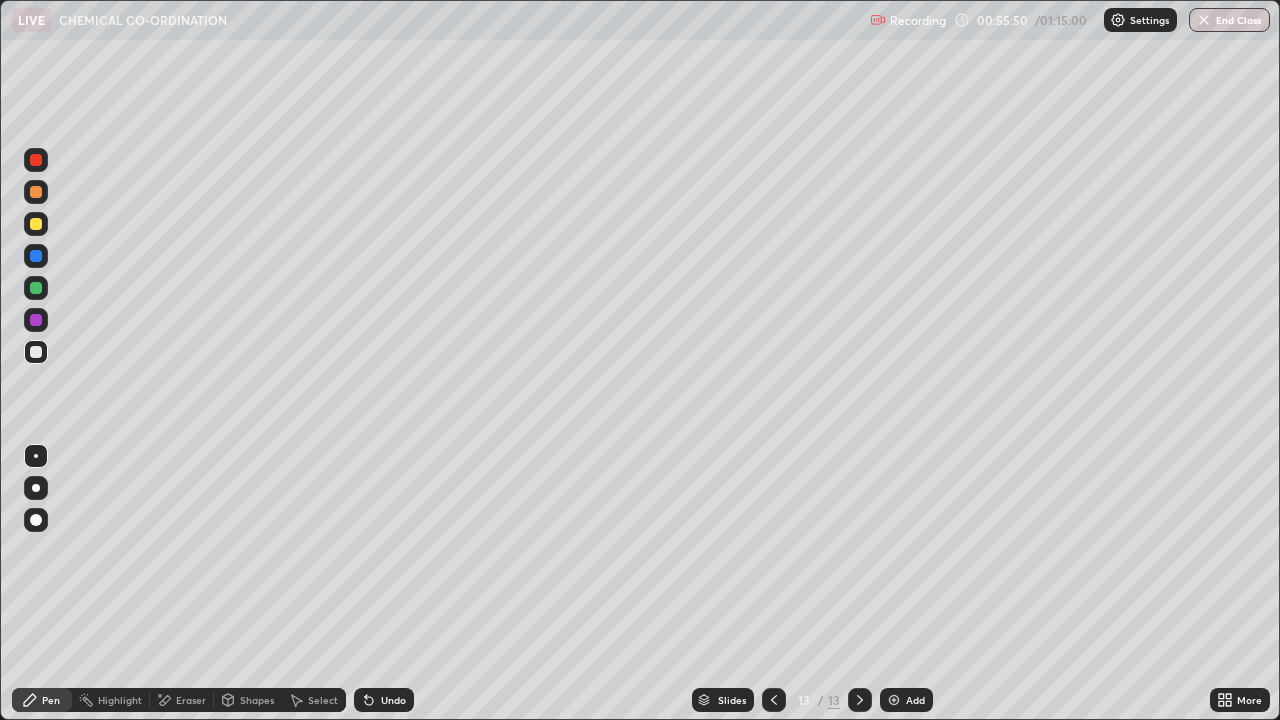 click on "Add" at bounding box center (906, 700) 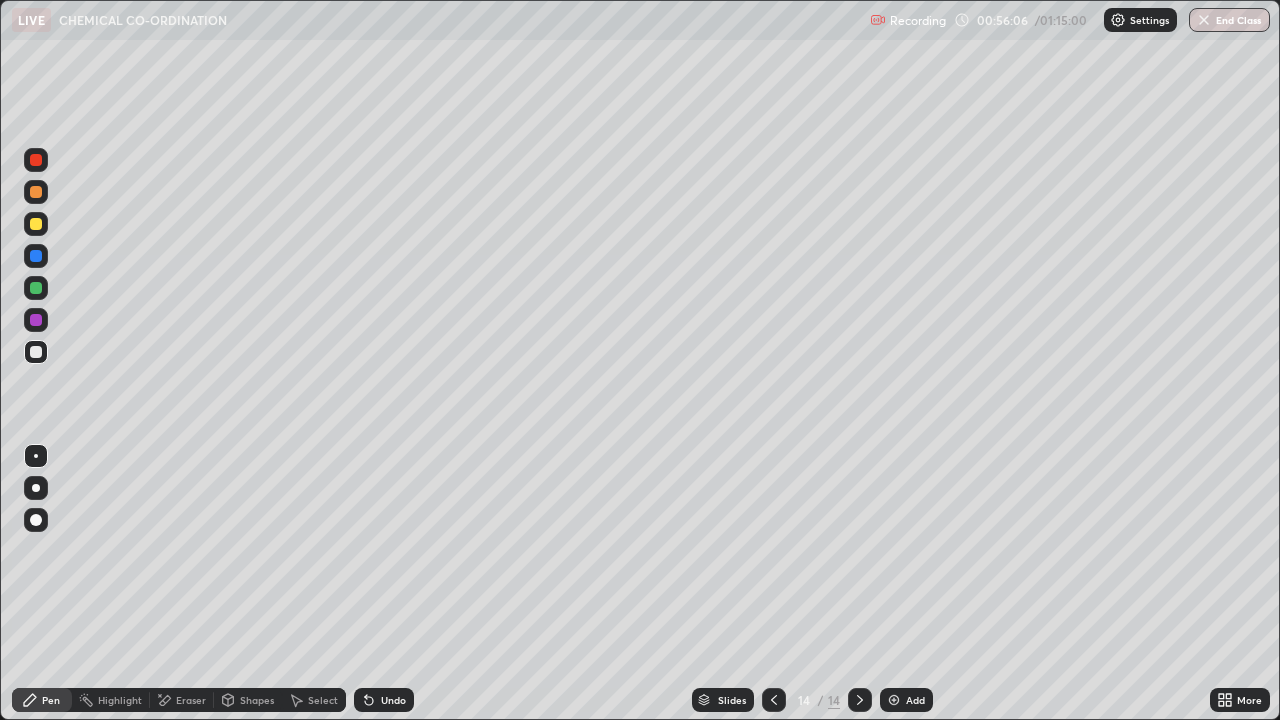 click on "Highlight" at bounding box center (111, 700) 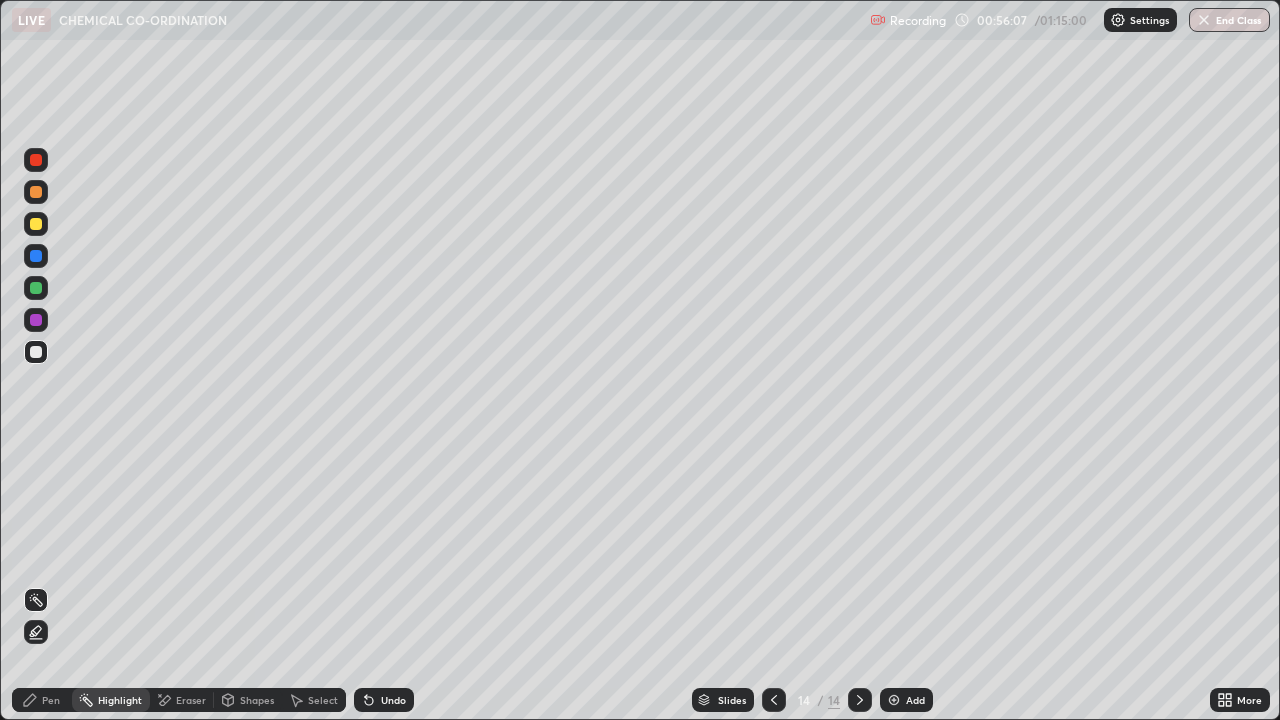 click on "Eraser" at bounding box center (191, 700) 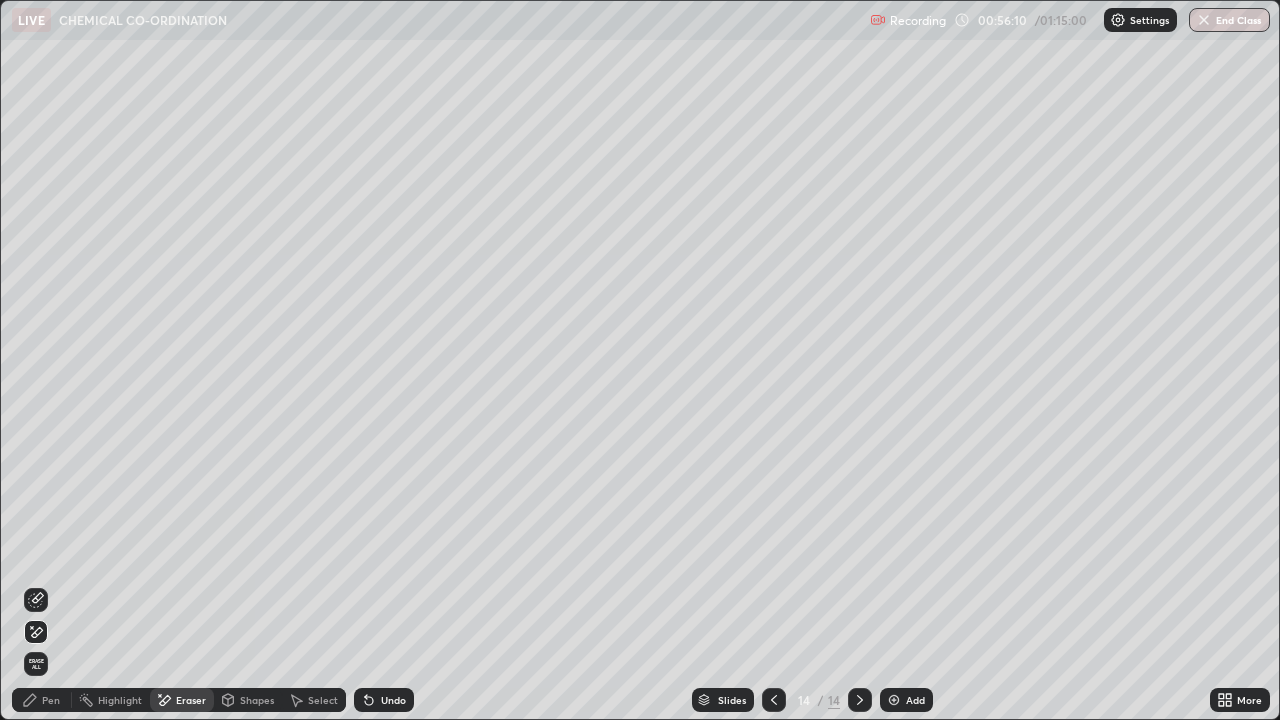 click on "Pen" at bounding box center (51, 700) 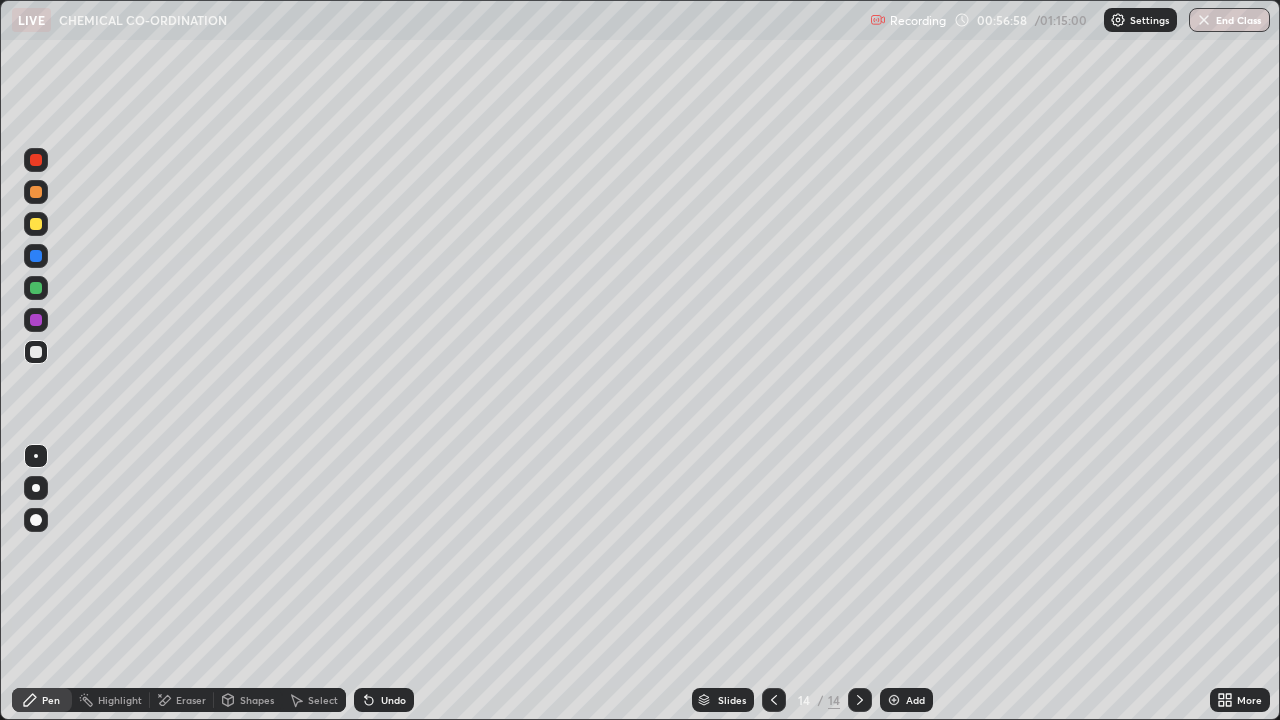 click on "Shapes" at bounding box center [257, 700] 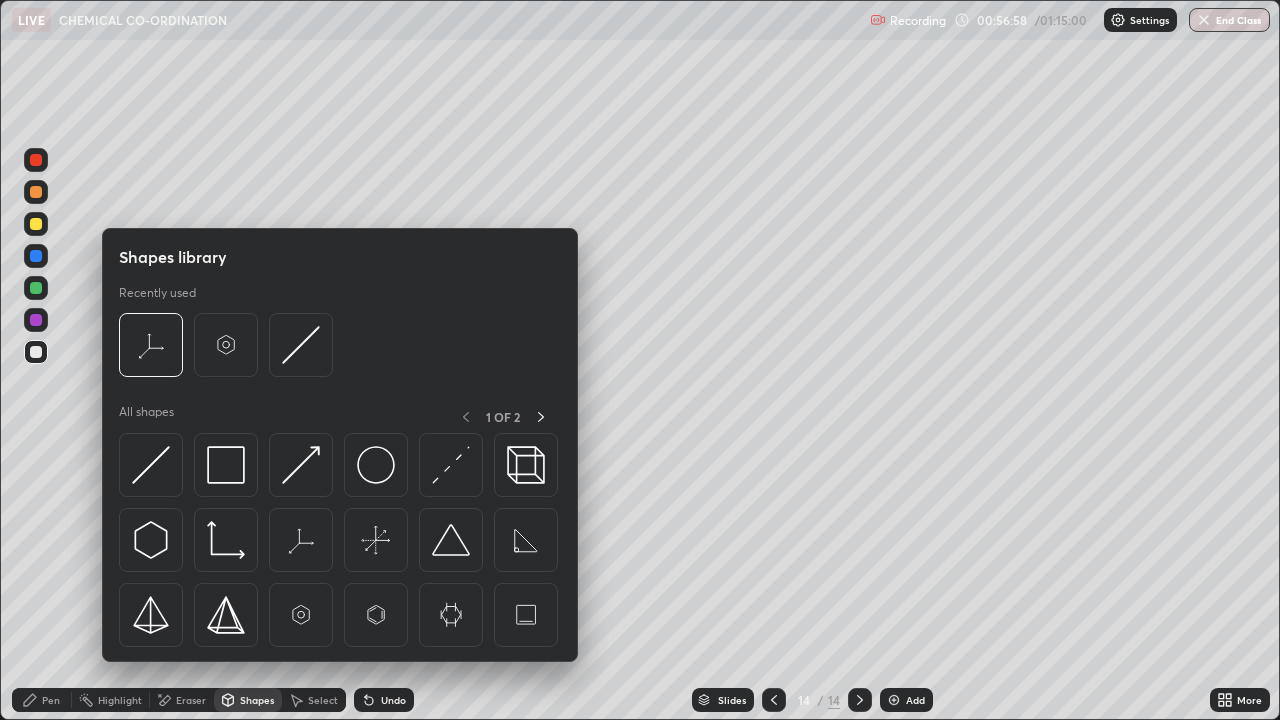 click on "Eraser" at bounding box center (191, 700) 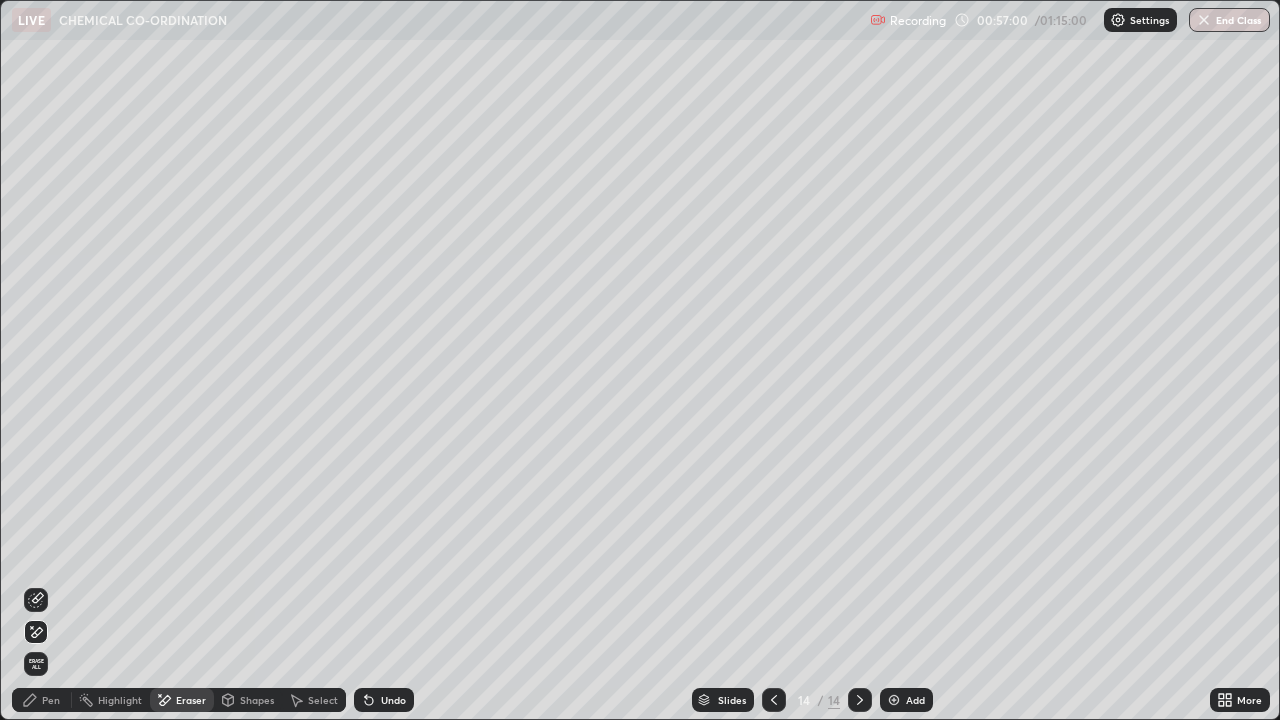 click on "Pen" at bounding box center (42, 700) 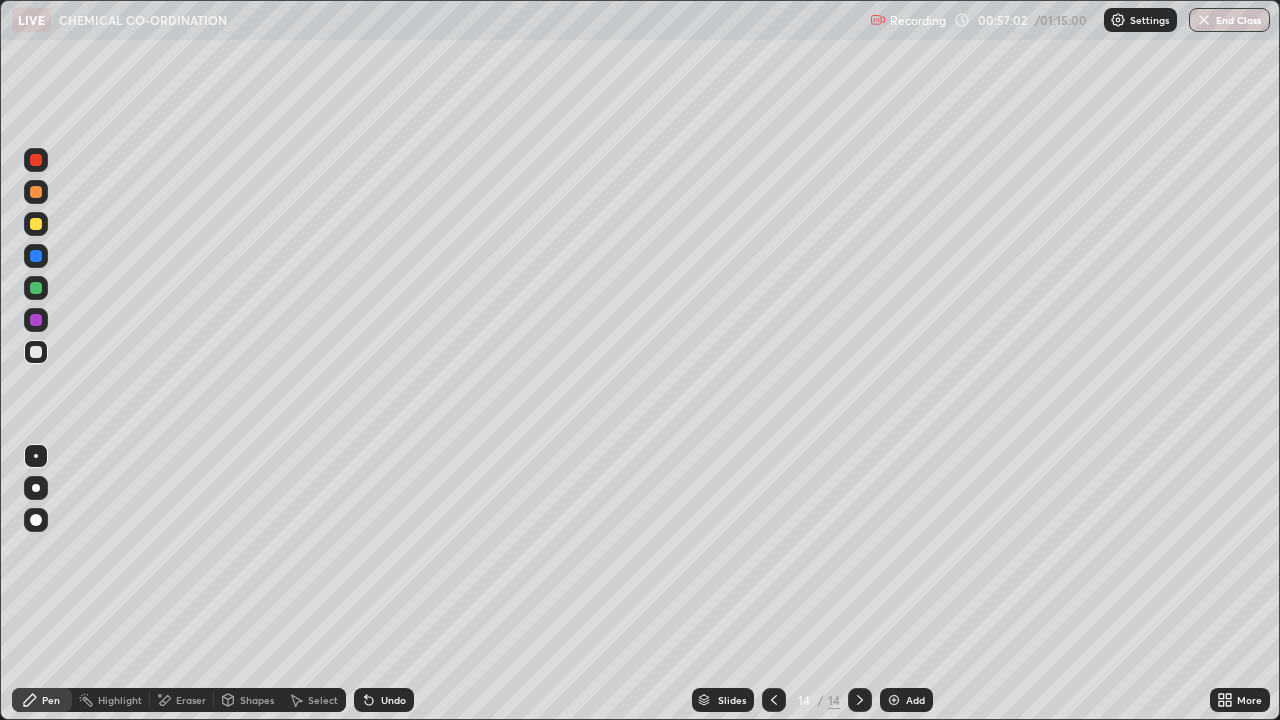 click on "Eraser" at bounding box center (191, 700) 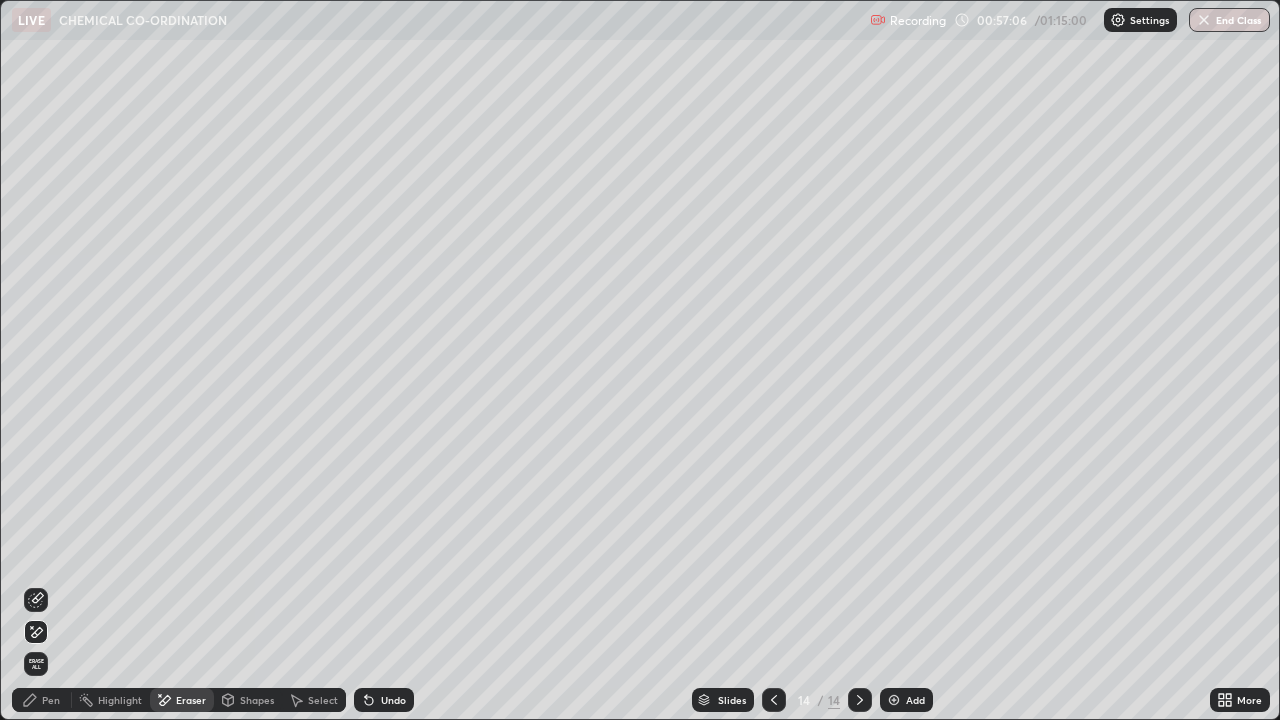 click on "Pen" at bounding box center (51, 700) 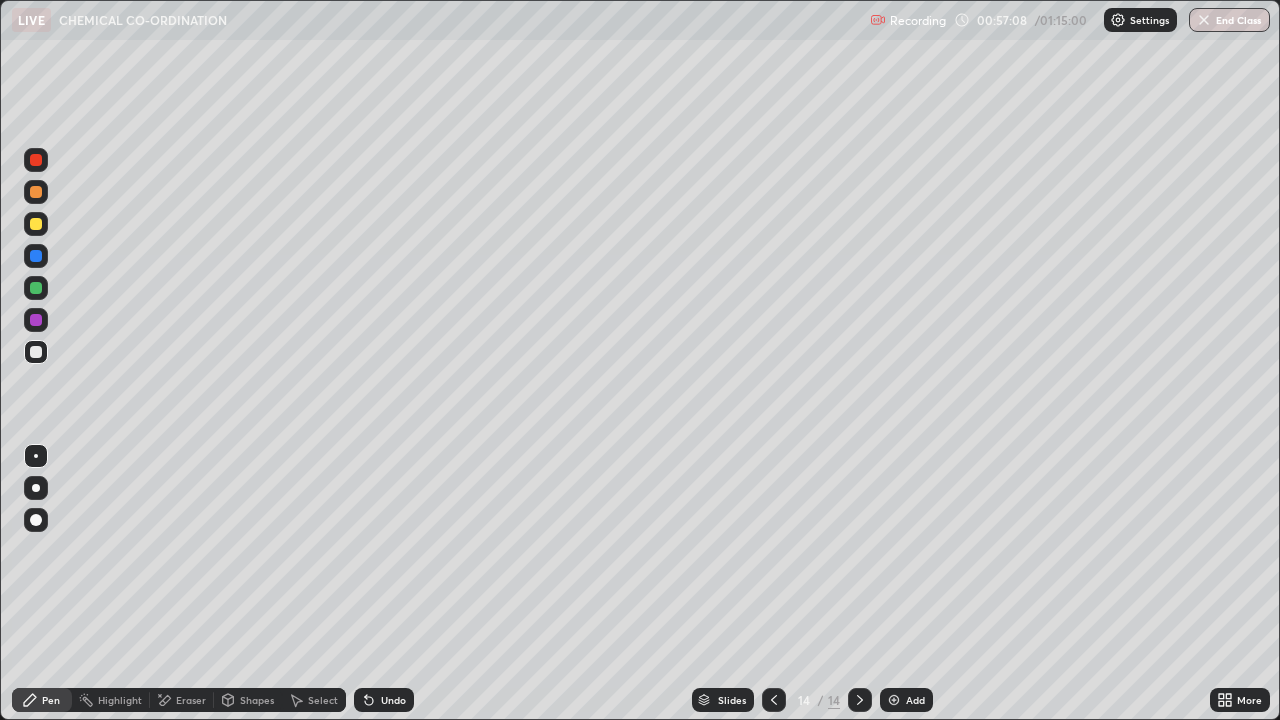 click on "Eraser" at bounding box center [182, 700] 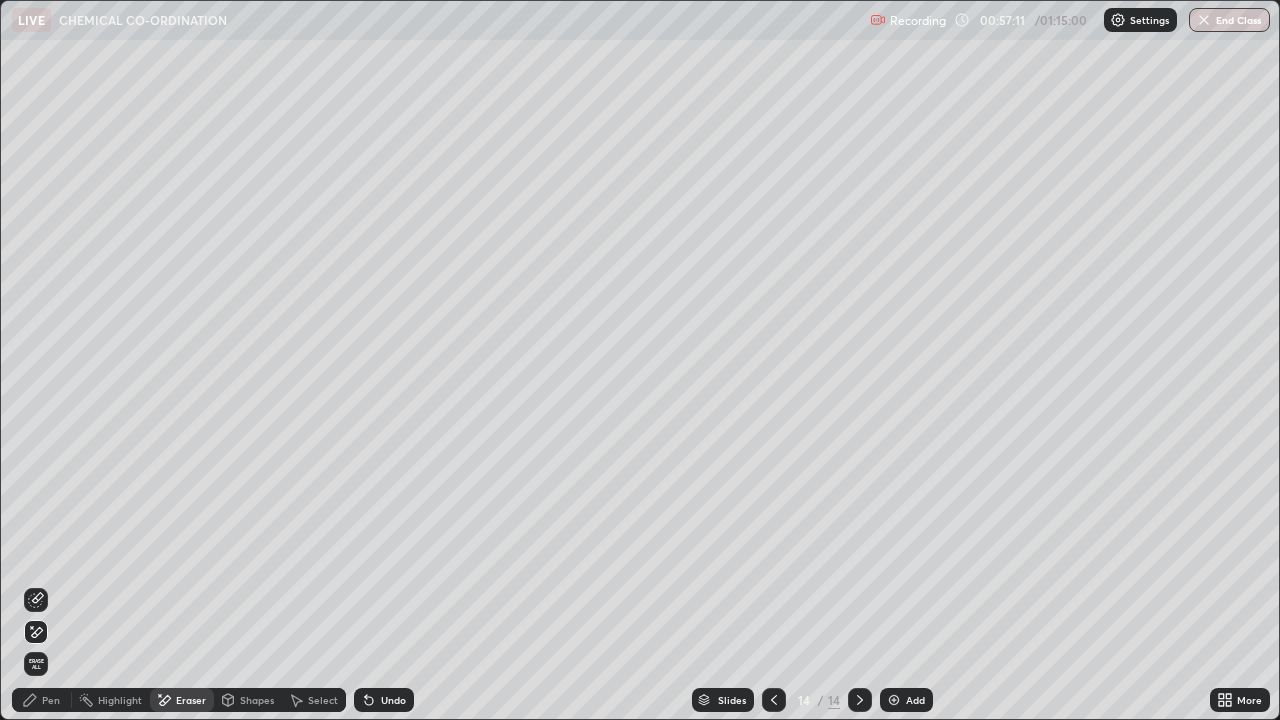 click on "Pen" at bounding box center [51, 700] 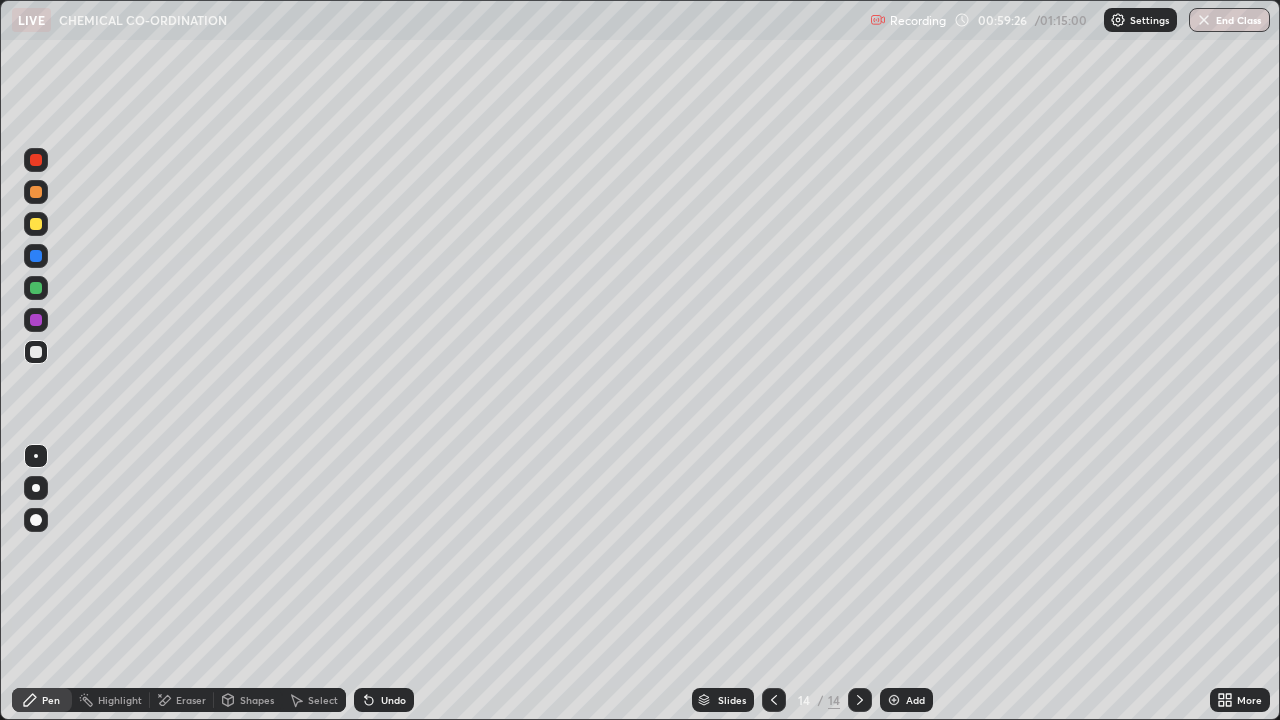 click on "Eraser" at bounding box center (191, 700) 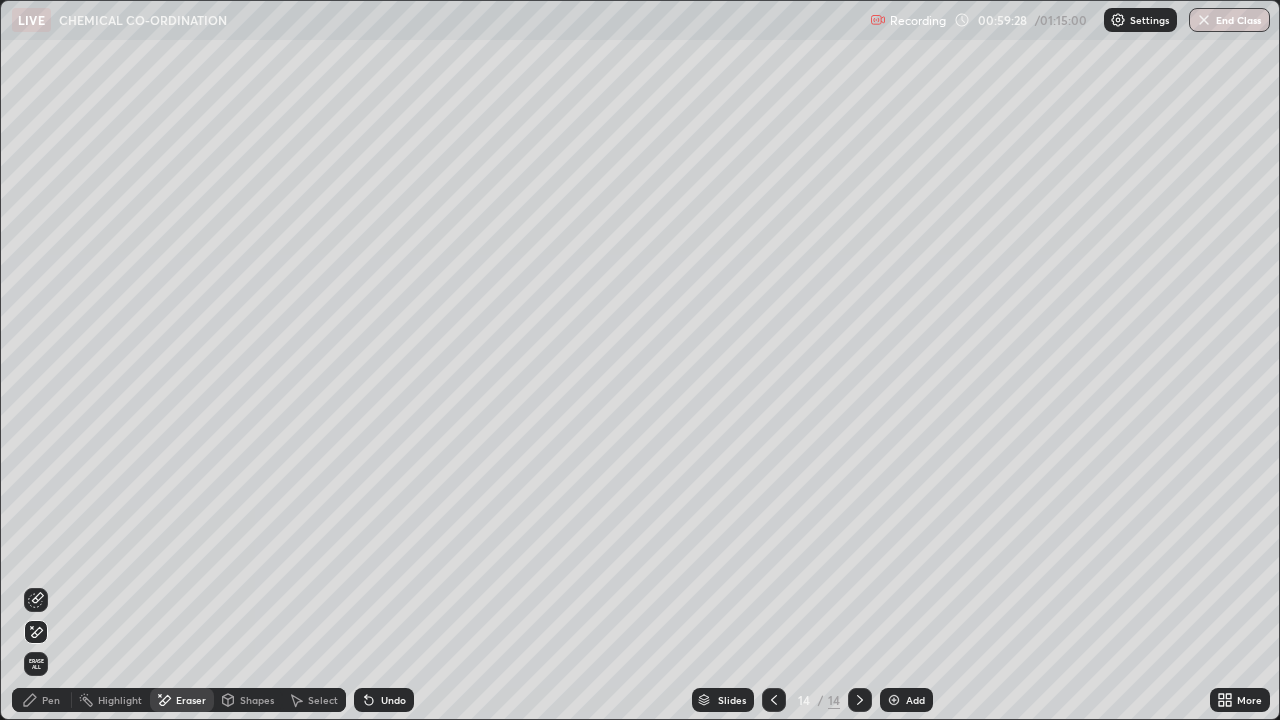 click on "Pen" at bounding box center [51, 700] 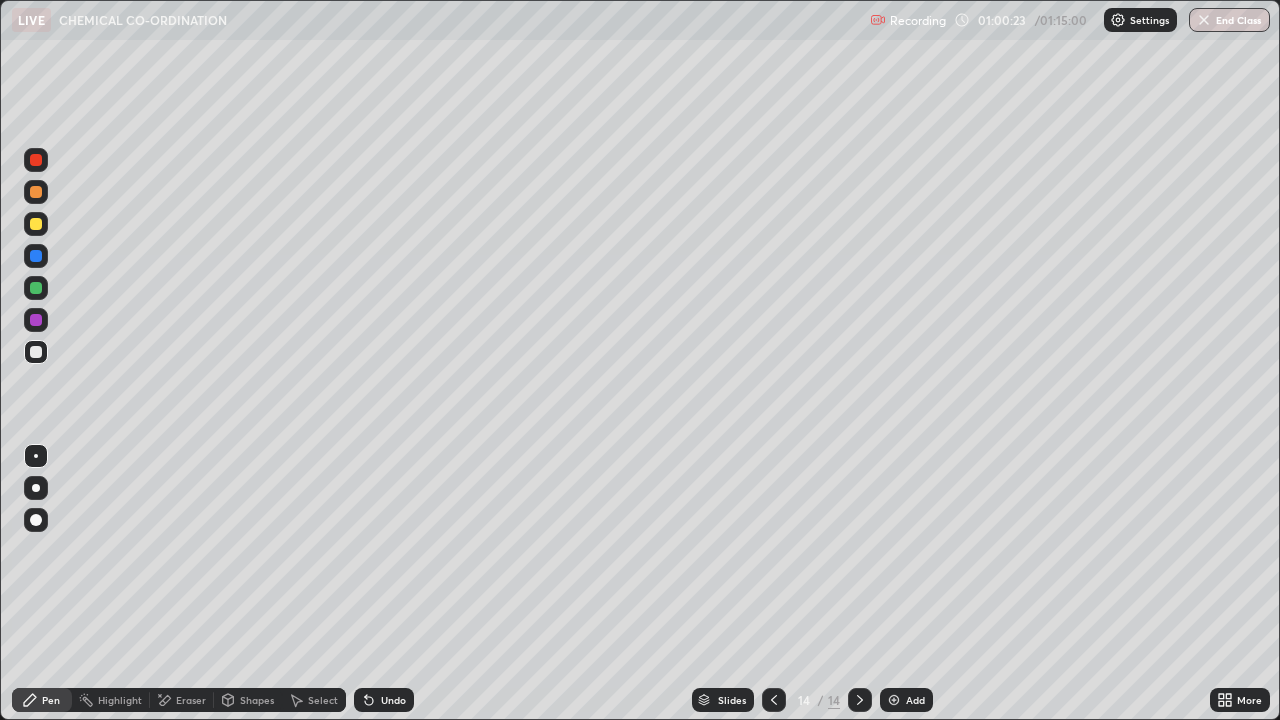 click on "Add" at bounding box center (915, 700) 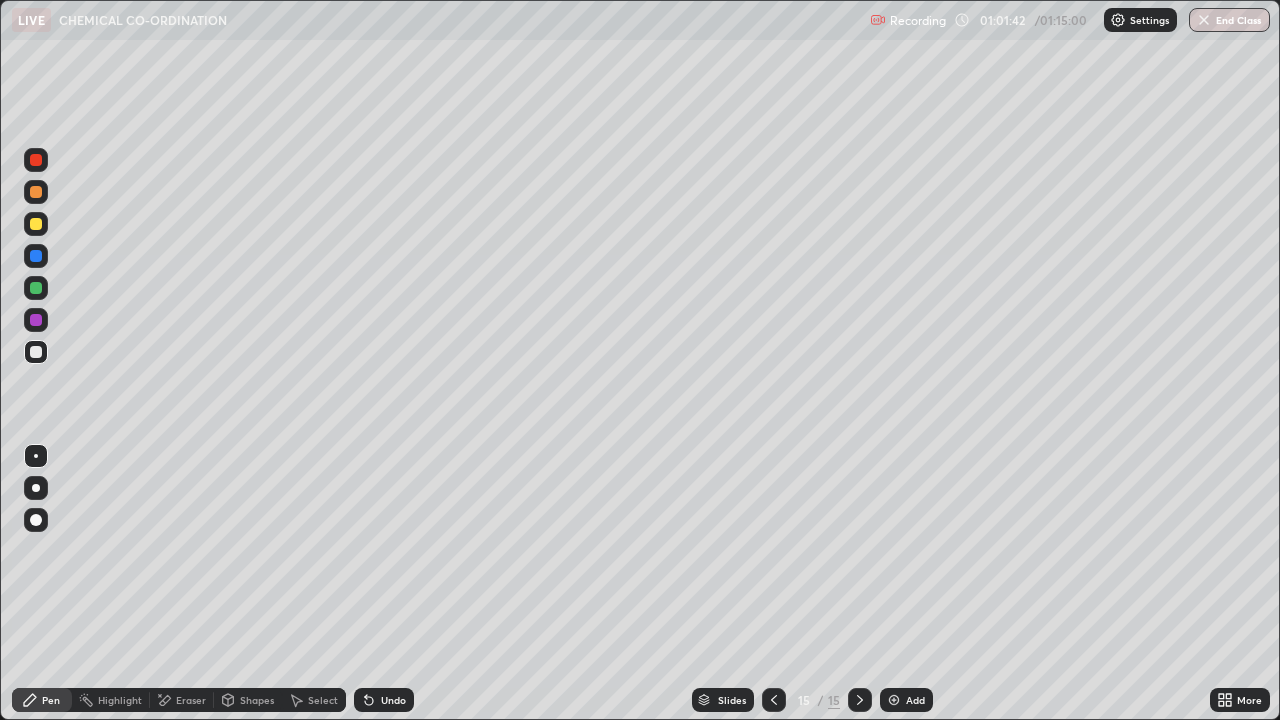 click on "Eraser" at bounding box center [191, 700] 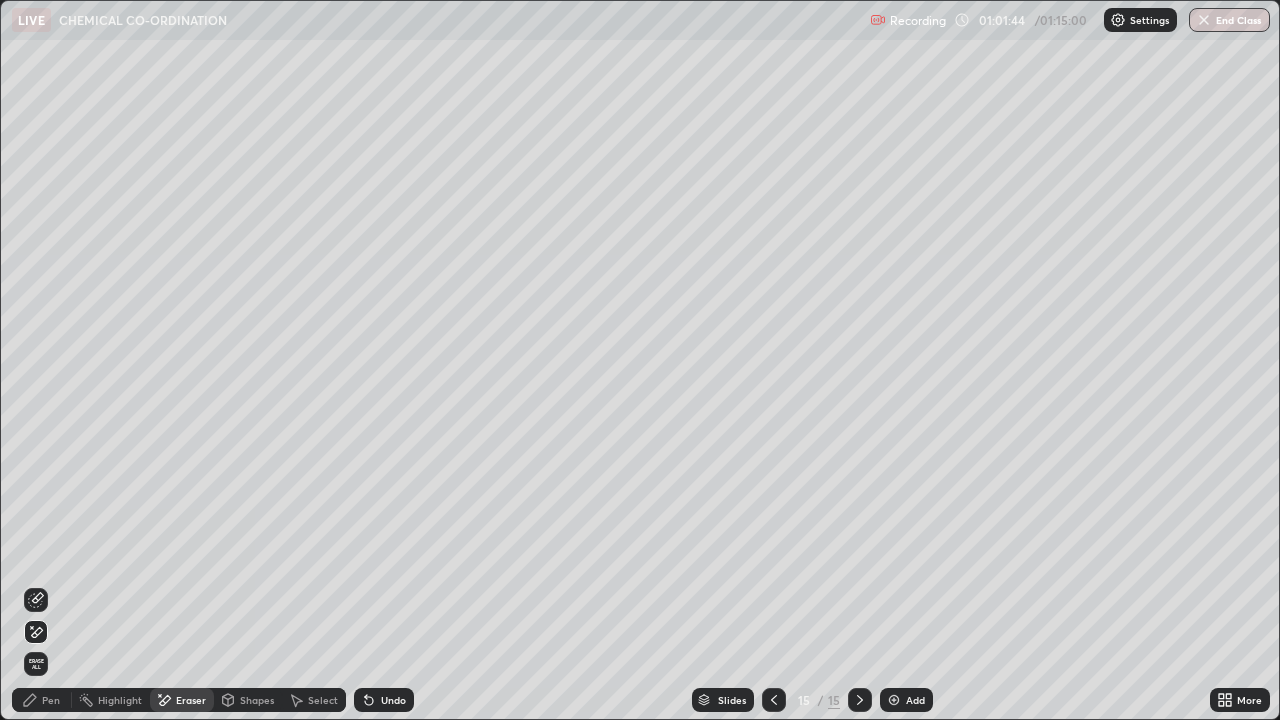 click on "Pen" at bounding box center (42, 700) 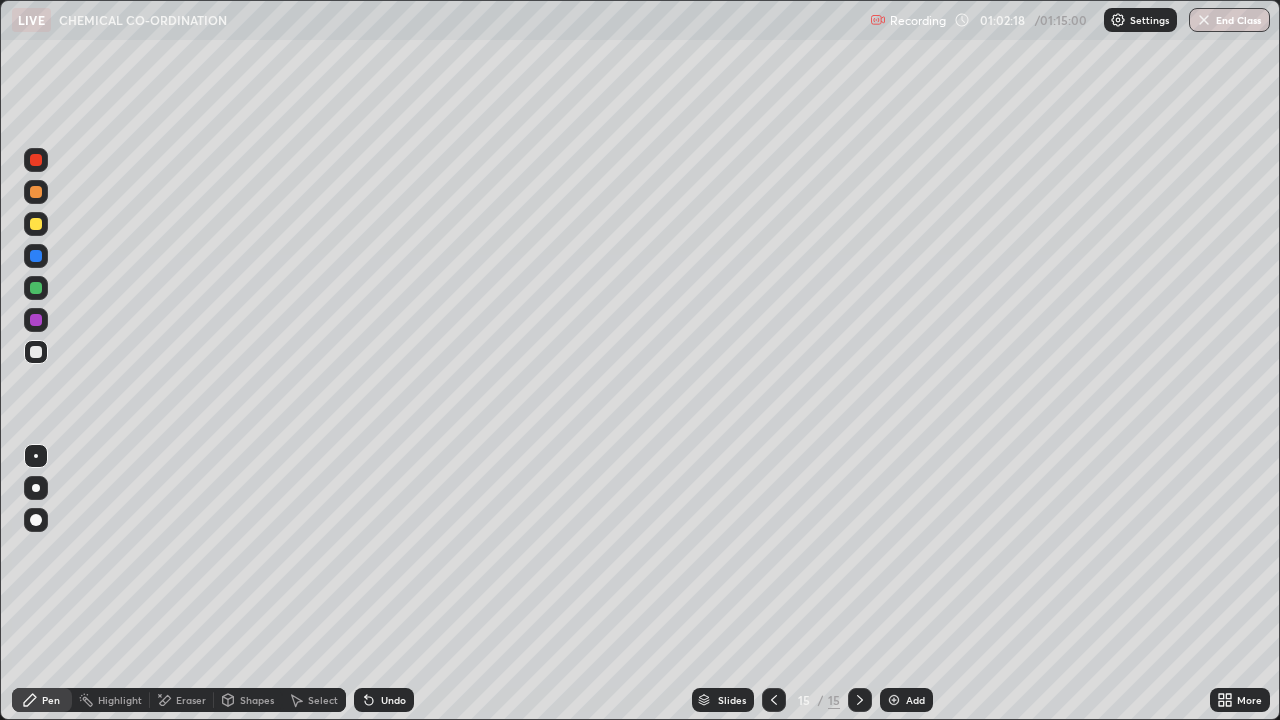 click on "More" at bounding box center (1249, 700) 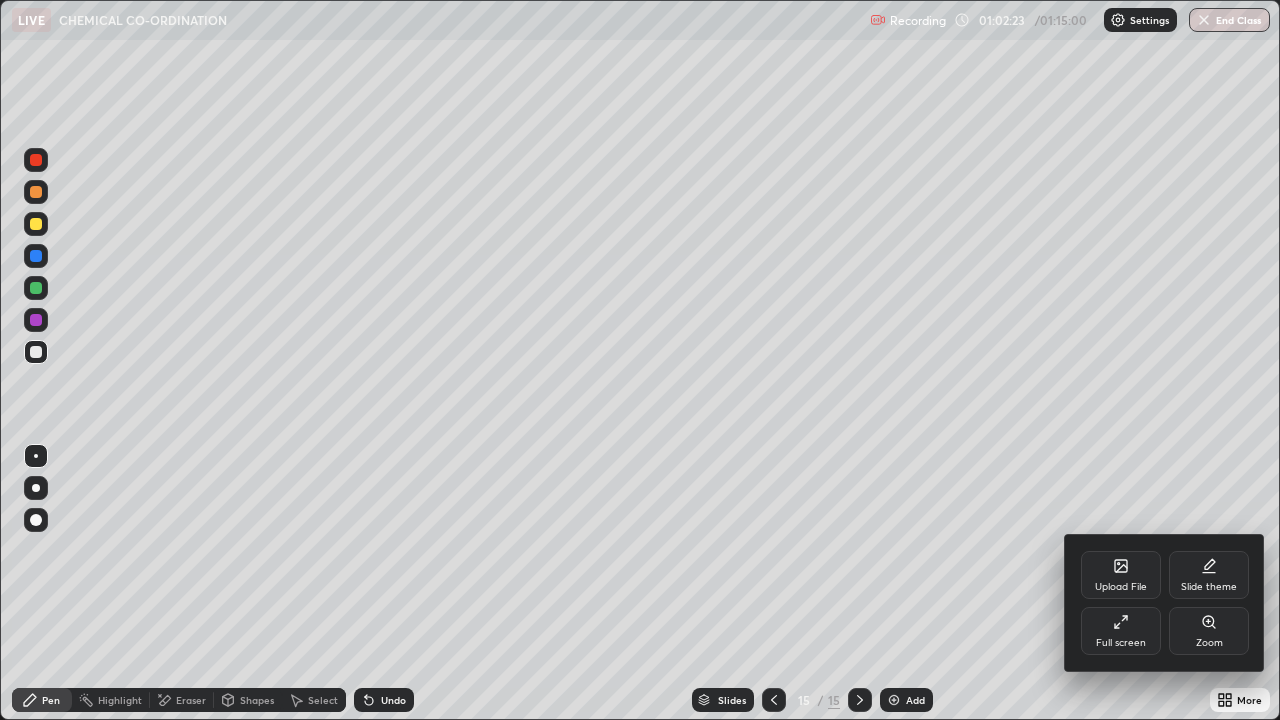 click on "Full screen" at bounding box center (1121, 631) 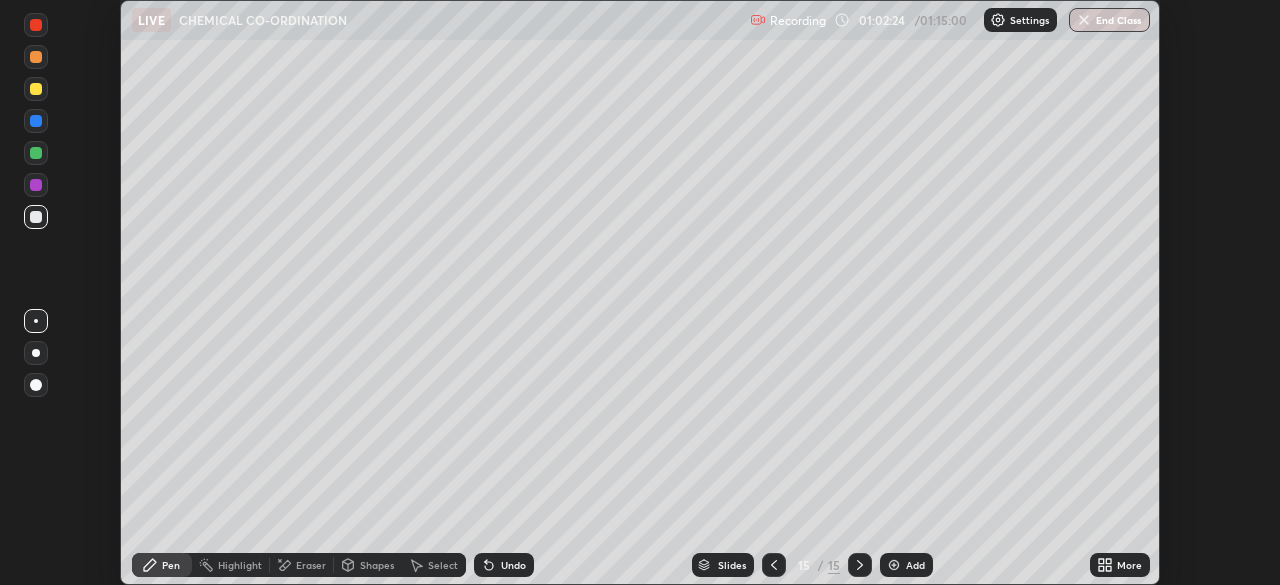 scroll, scrollTop: 585, scrollLeft: 1280, axis: both 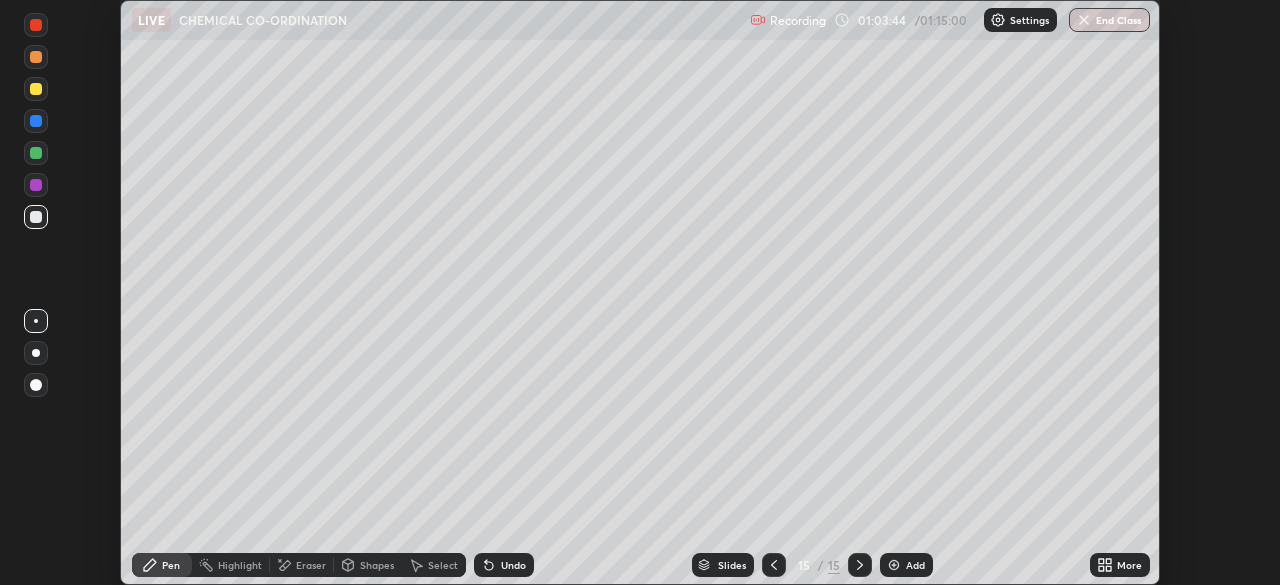 click on "More" at bounding box center (1129, 565) 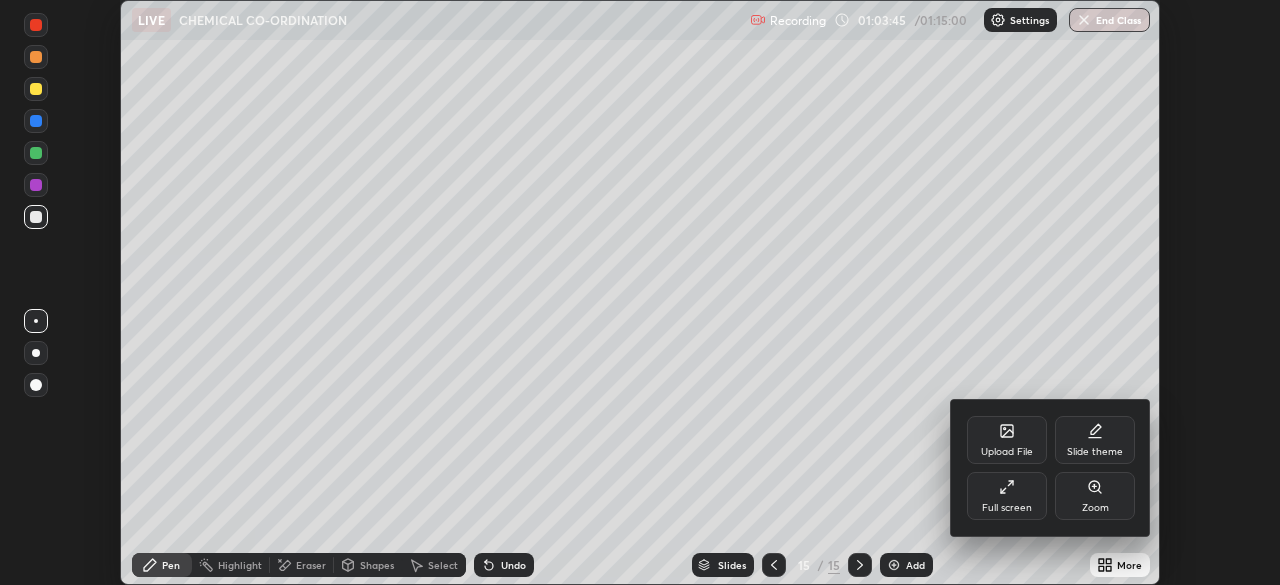 click on "Full screen" at bounding box center (1007, 496) 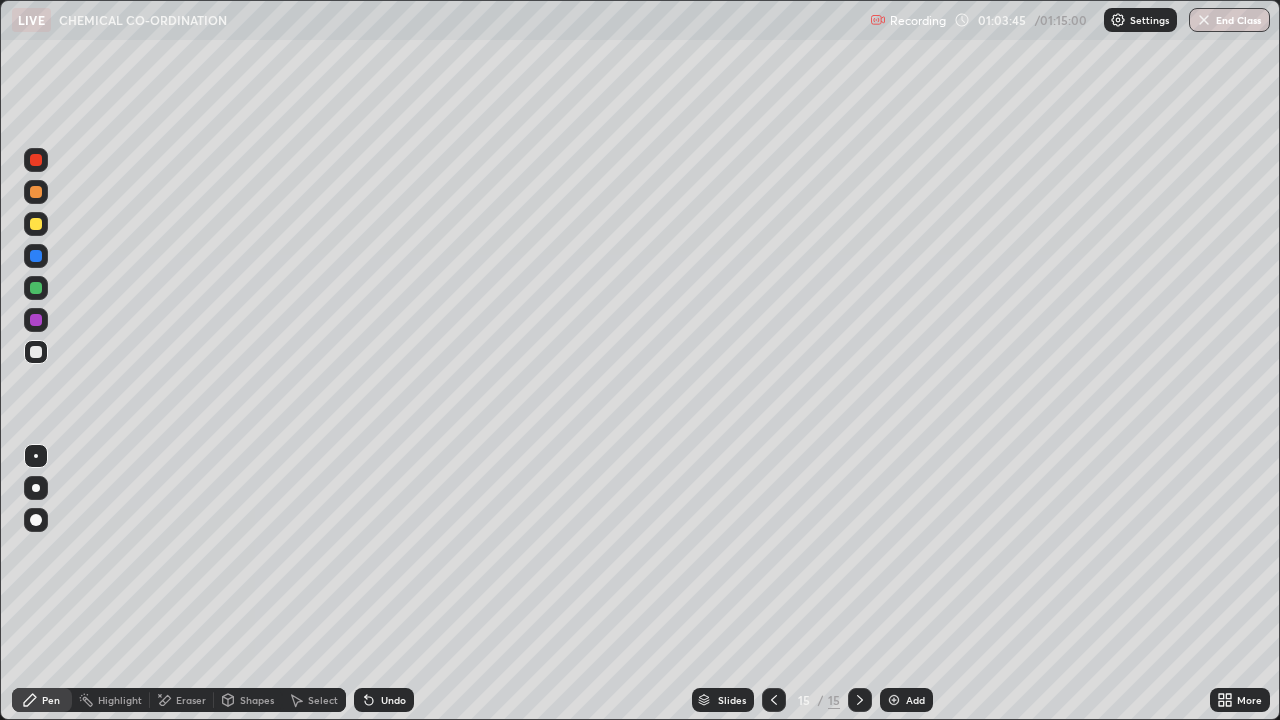 scroll, scrollTop: 99280, scrollLeft: 98720, axis: both 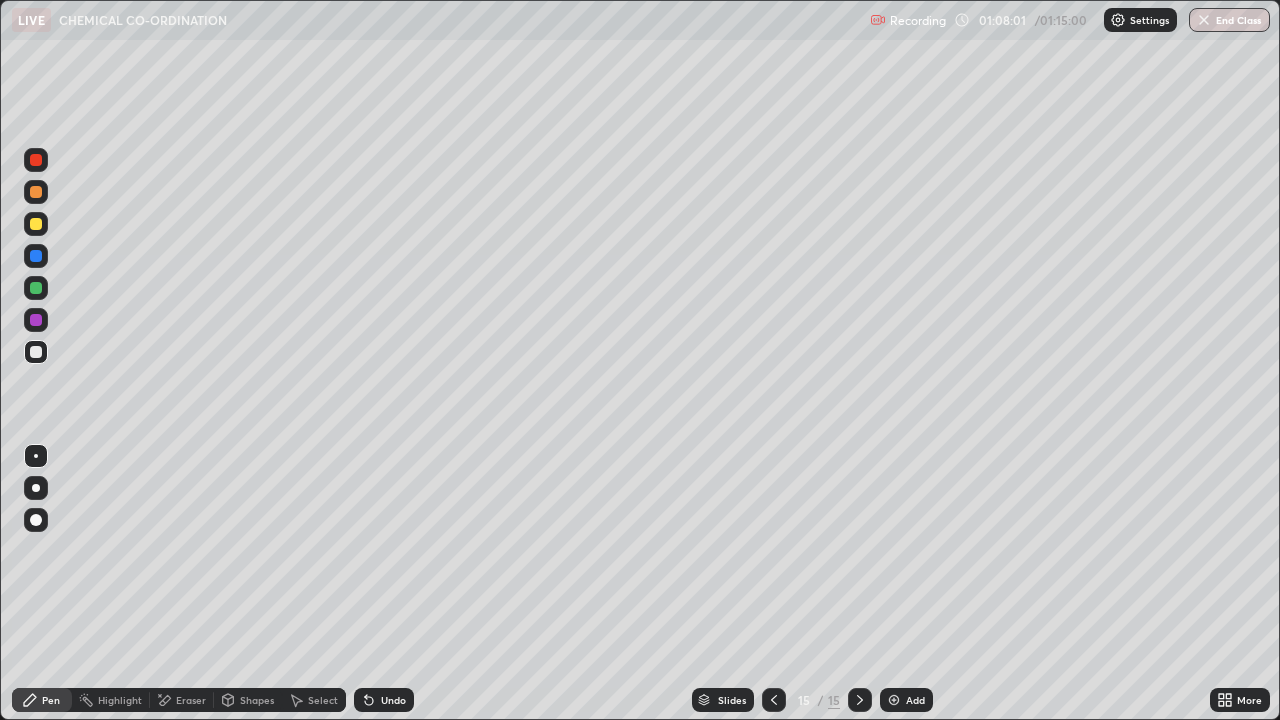 click on "End Class" at bounding box center [1229, 20] 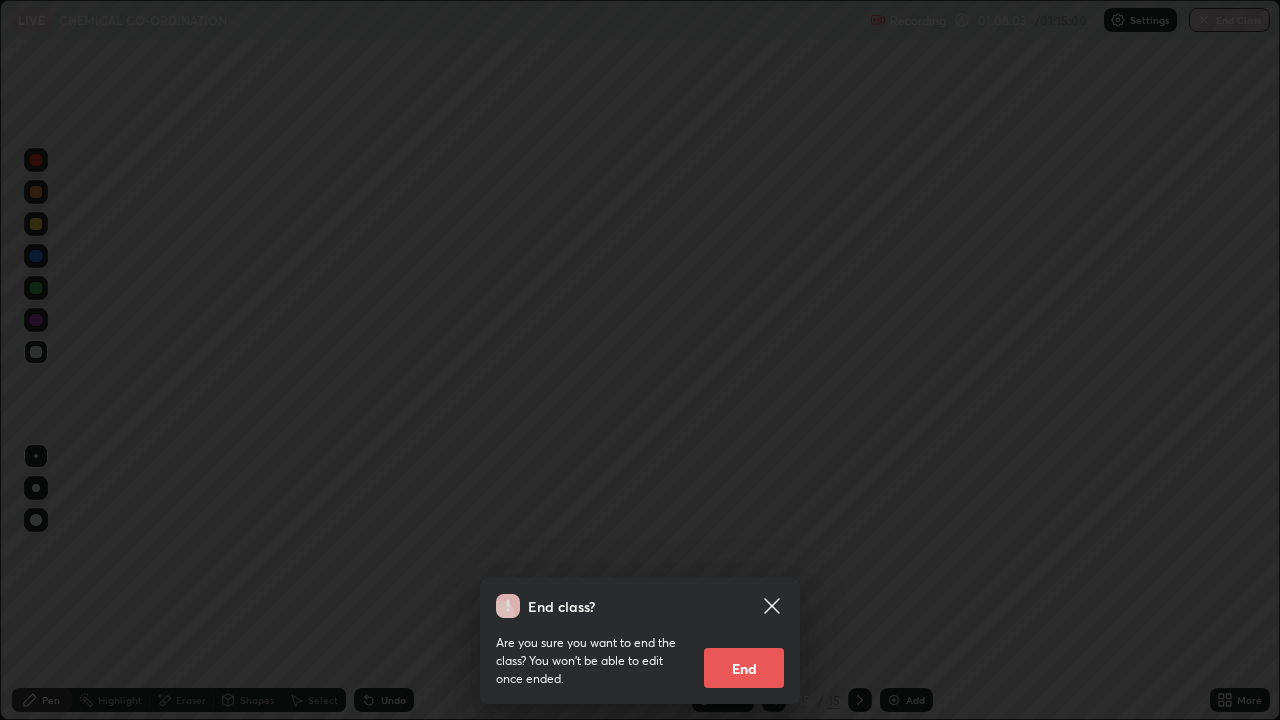 click on "End" at bounding box center [744, 668] 